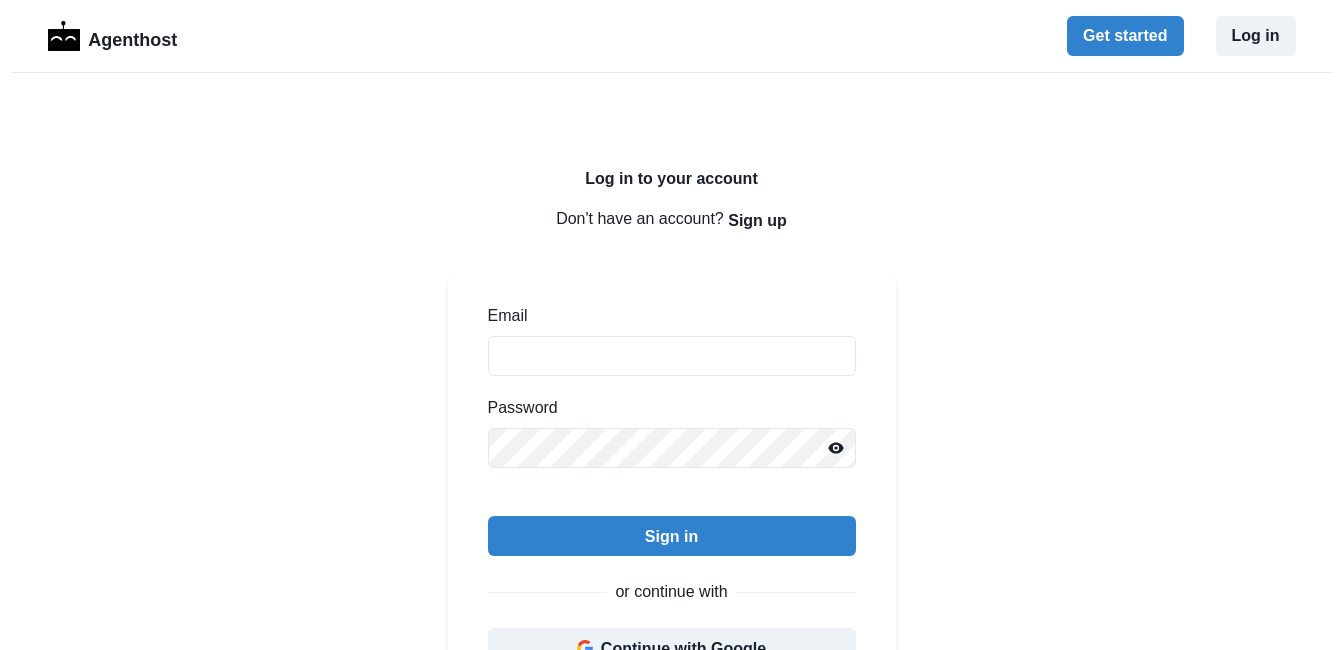 scroll, scrollTop: 0, scrollLeft: 0, axis: both 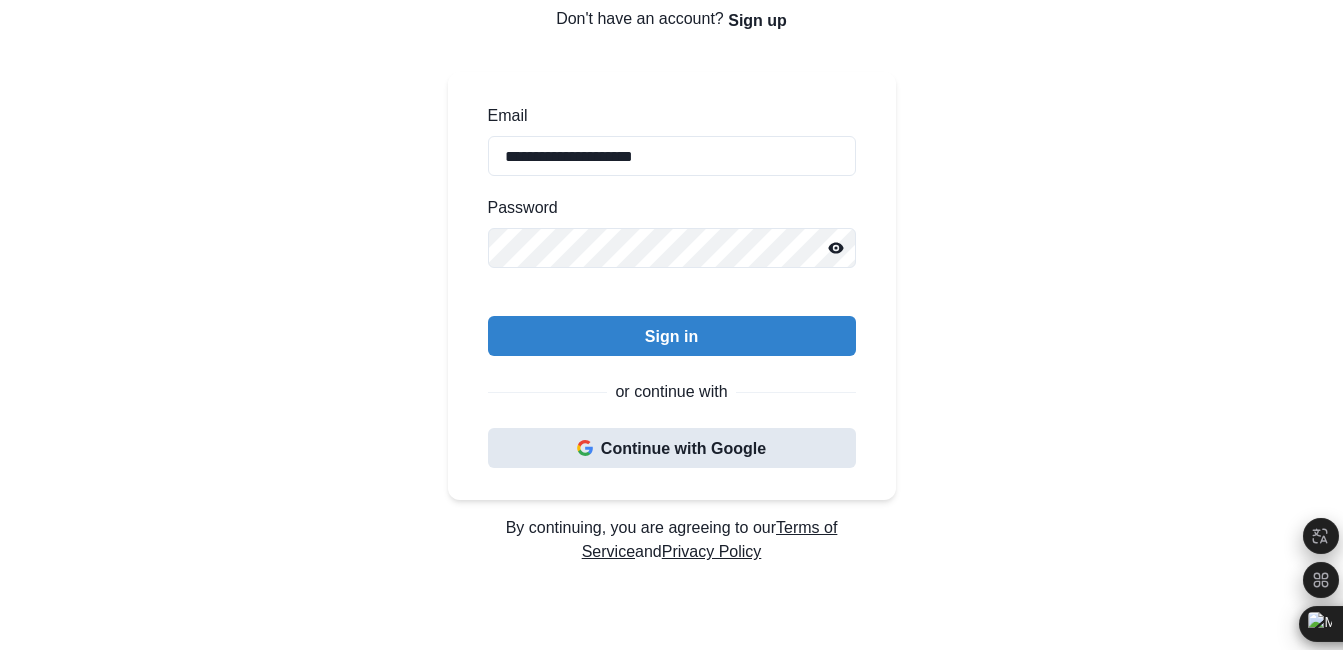 click on "Continue with Google" at bounding box center (672, 448) 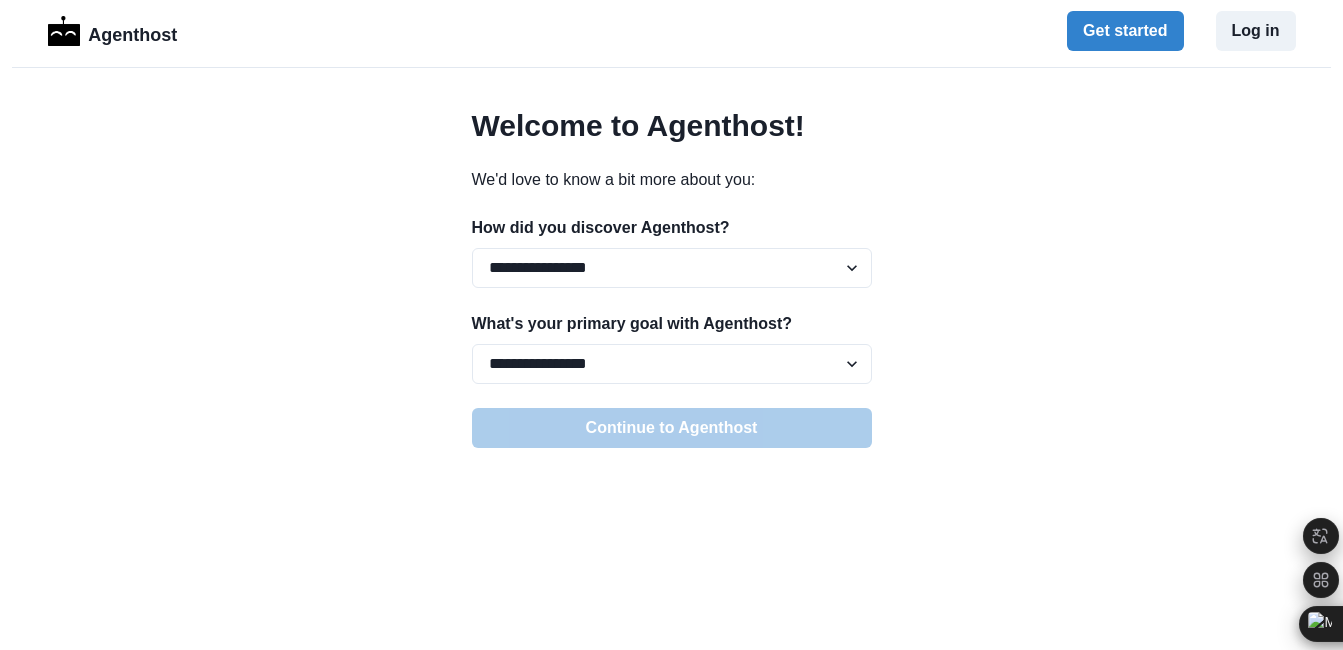 scroll, scrollTop: 0, scrollLeft: 0, axis: both 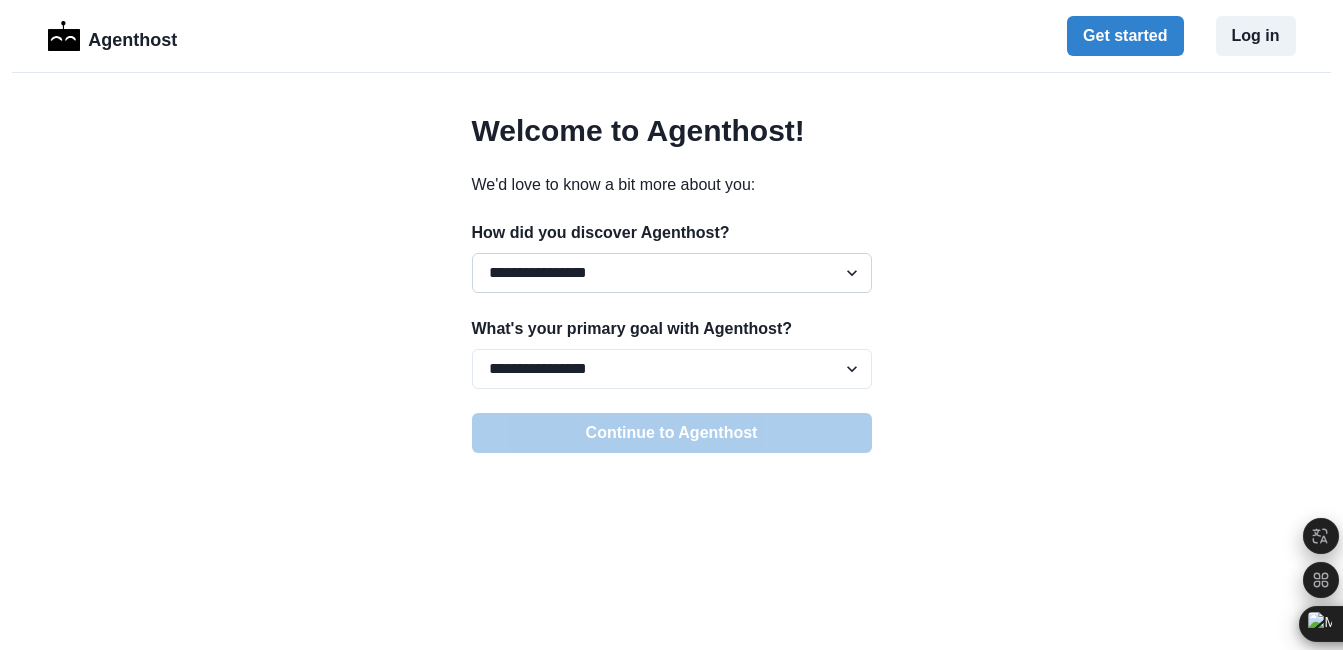 click on "**********" at bounding box center [672, 273] 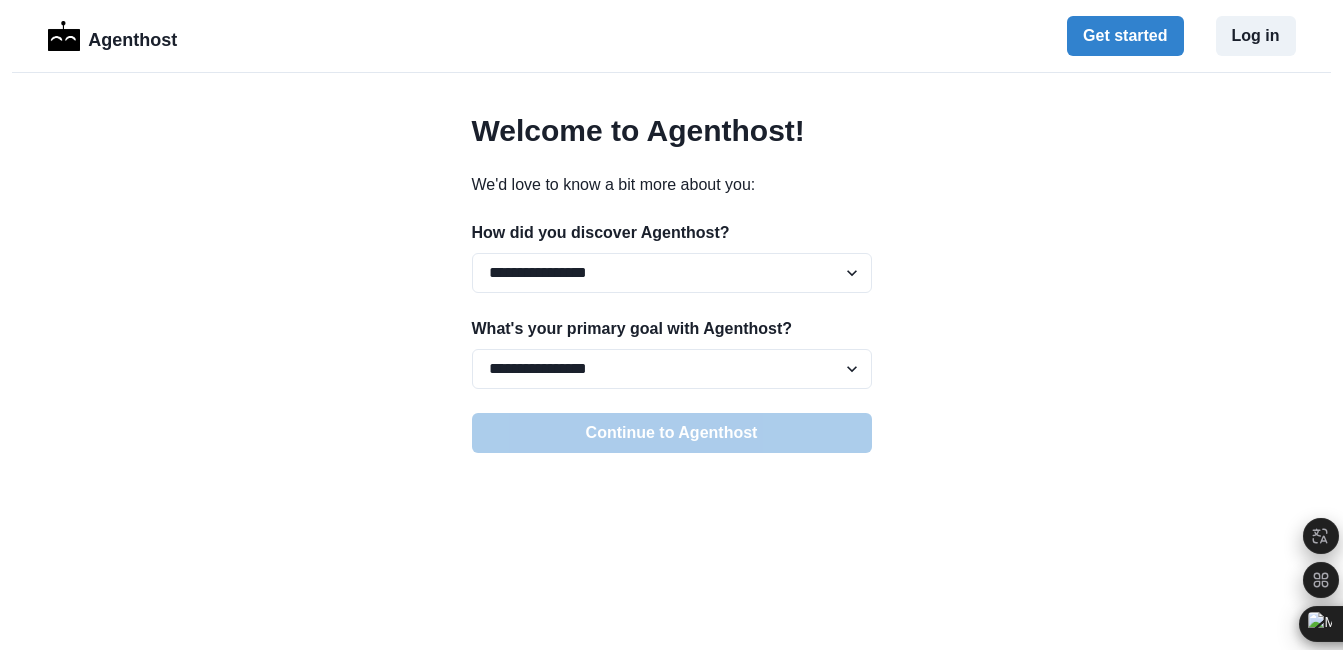 select on "*******" 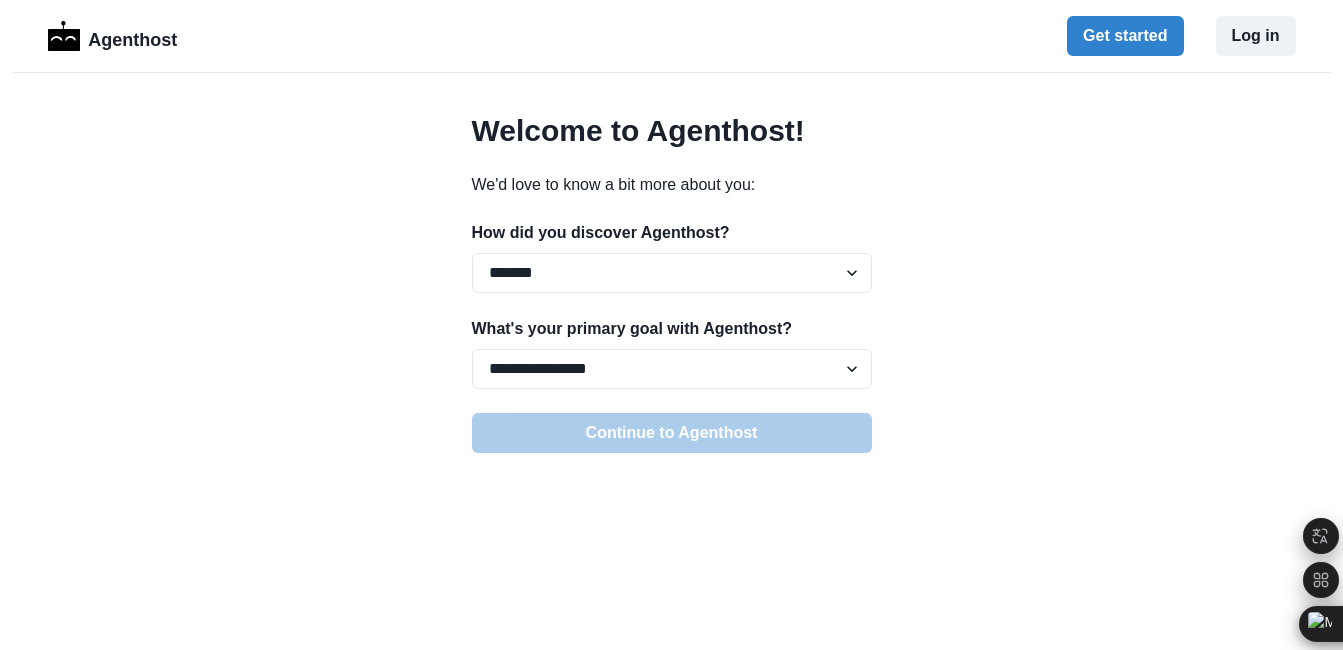 click on "**********" at bounding box center (672, 273) 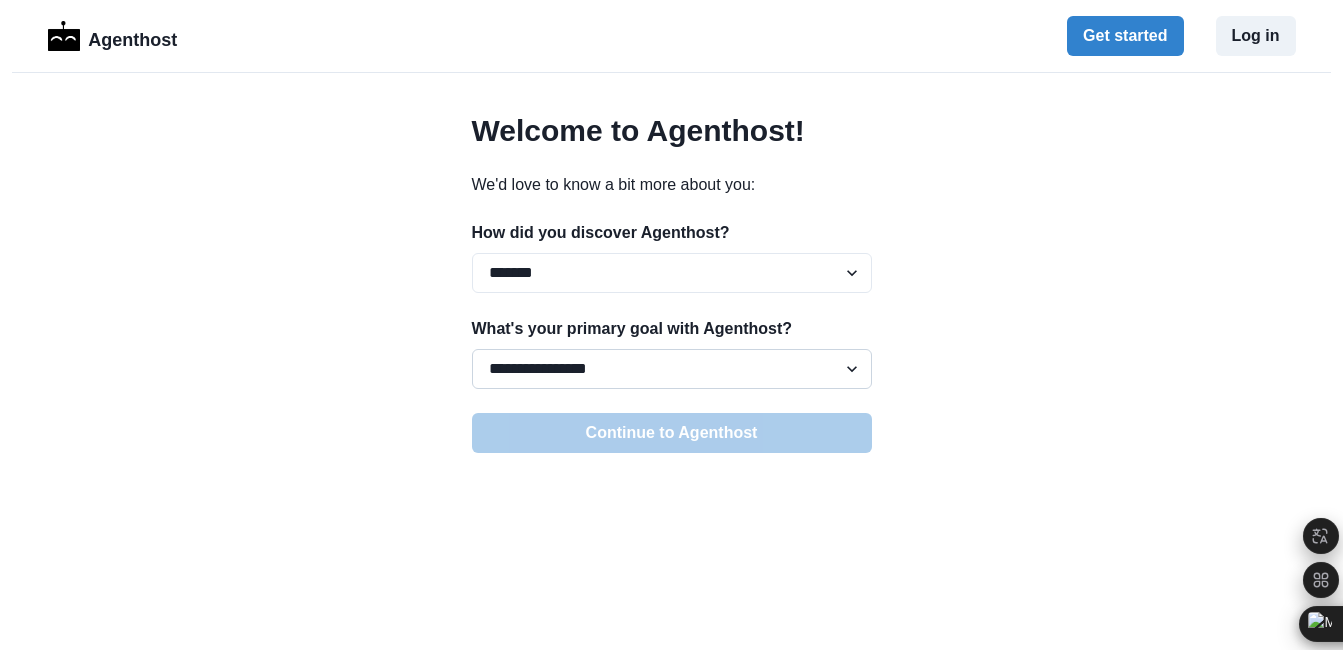 drag, startPoint x: 606, startPoint y: 351, endPoint x: 595, endPoint y: 377, distance: 28.231188 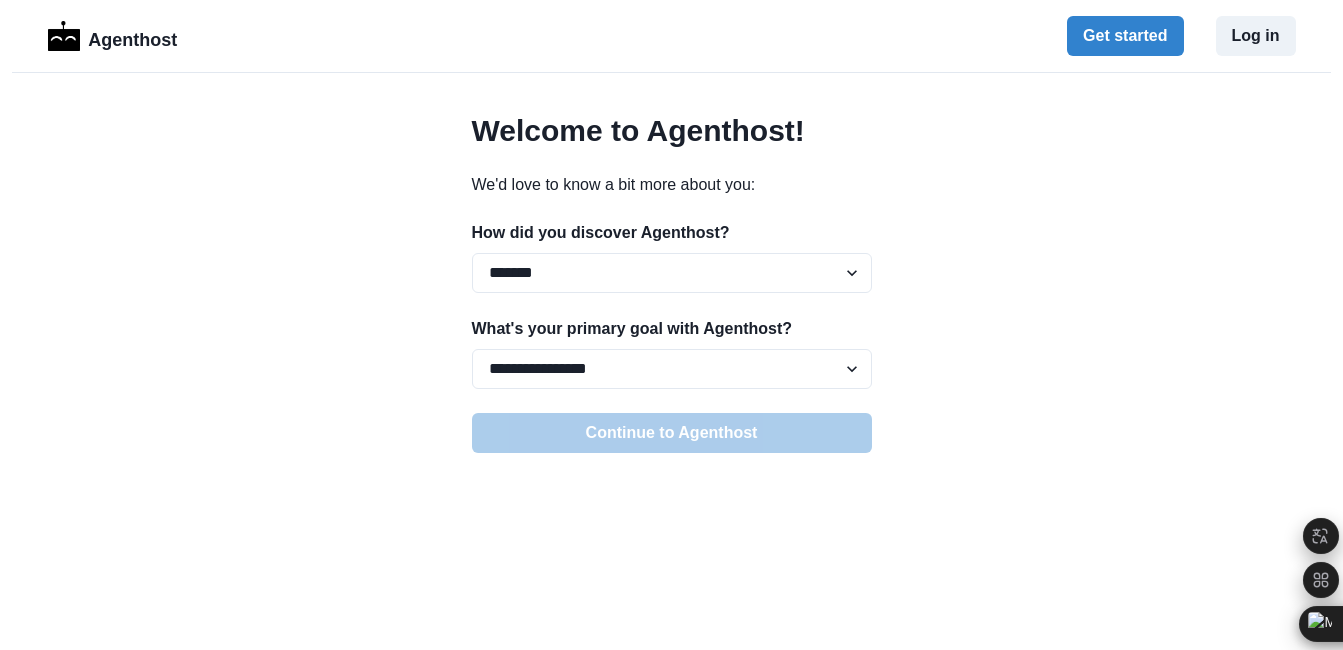 select on "**********" 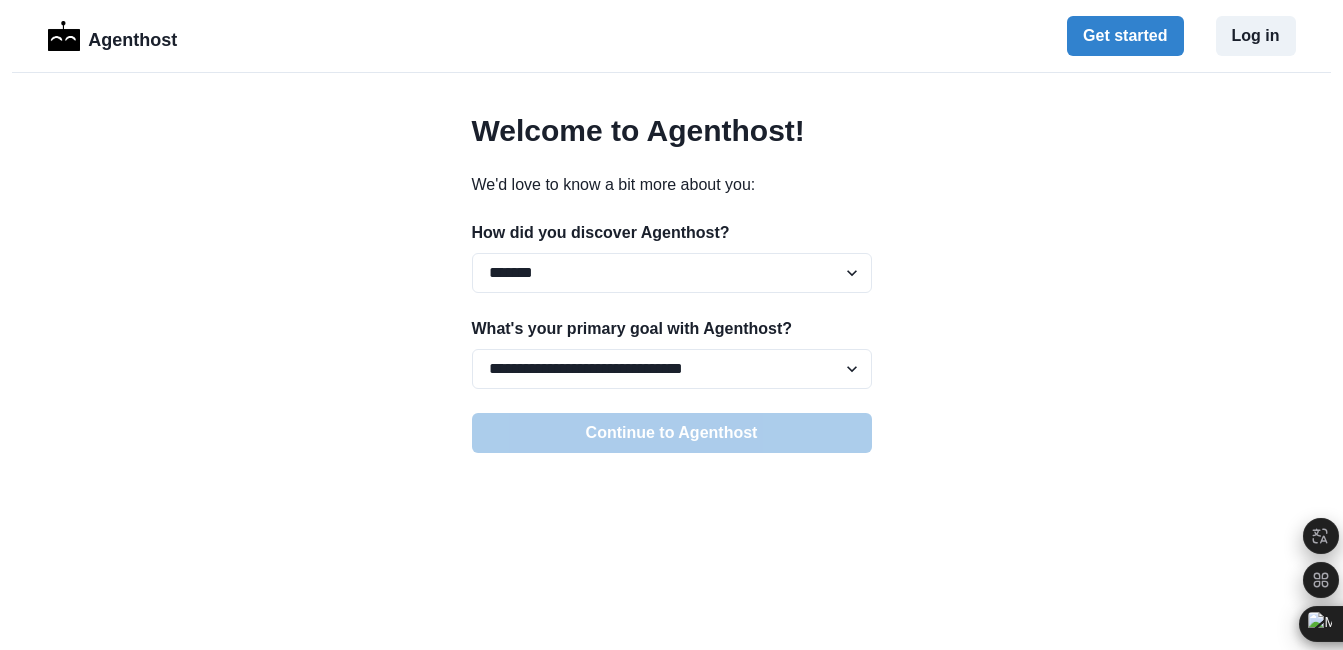 click on "**********" at bounding box center (672, 369) 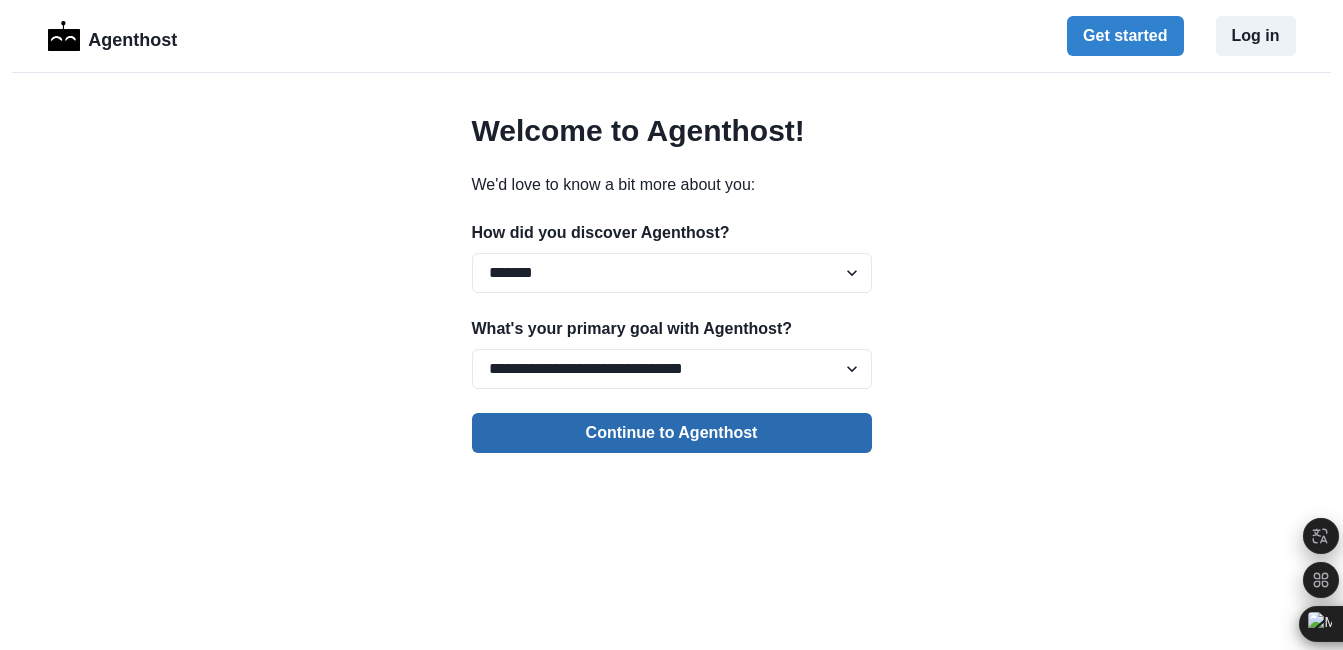 click on "Continue to Agenthost" at bounding box center [672, 433] 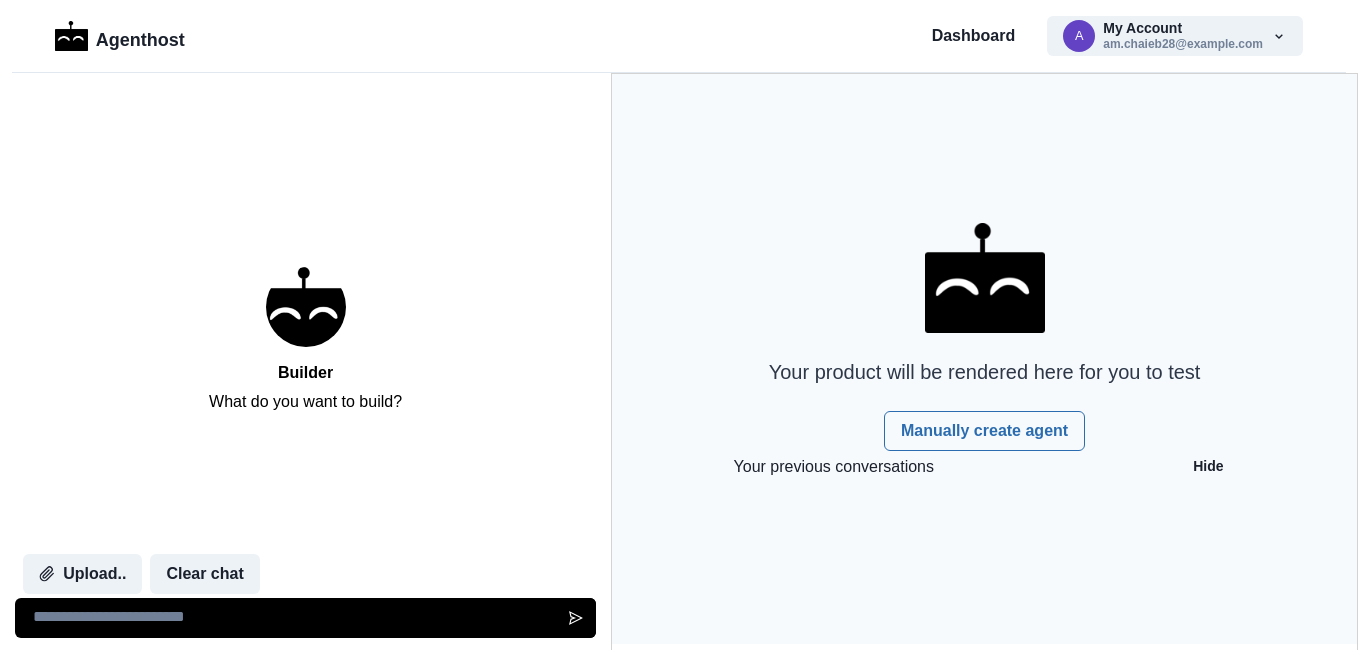 scroll, scrollTop: 0, scrollLeft: 0, axis: both 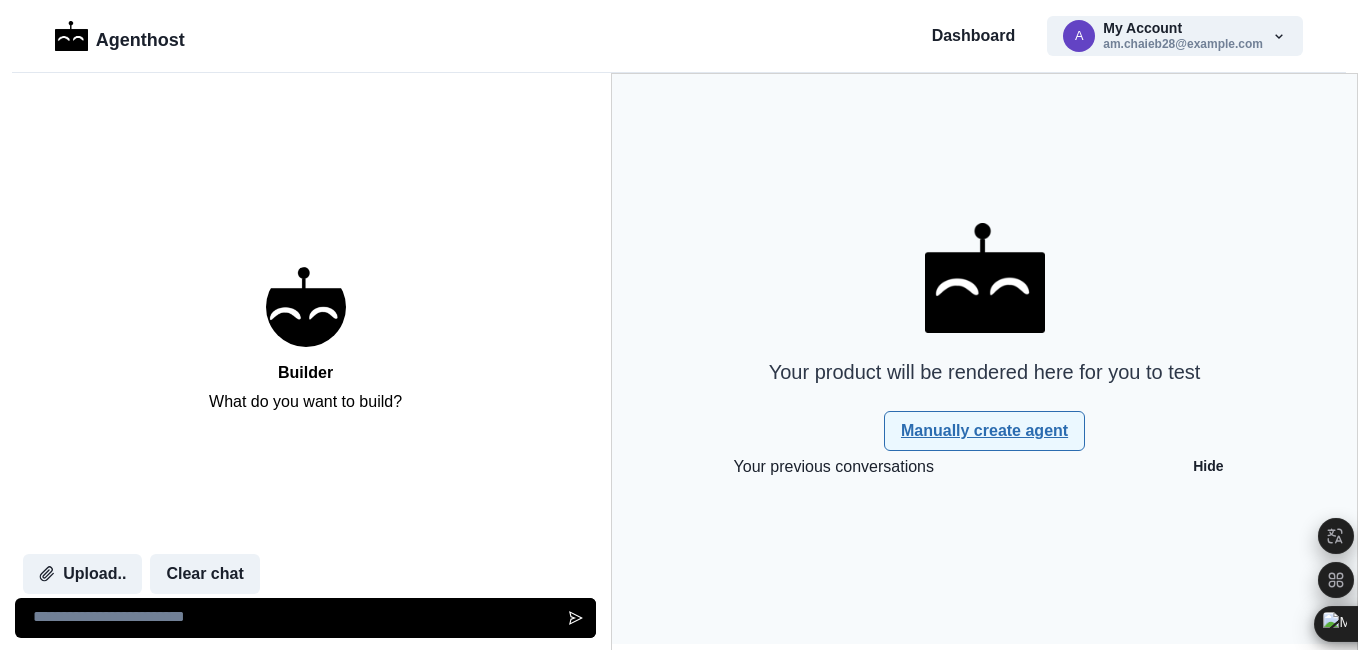 click on "Manually create agent" at bounding box center (984, 431) 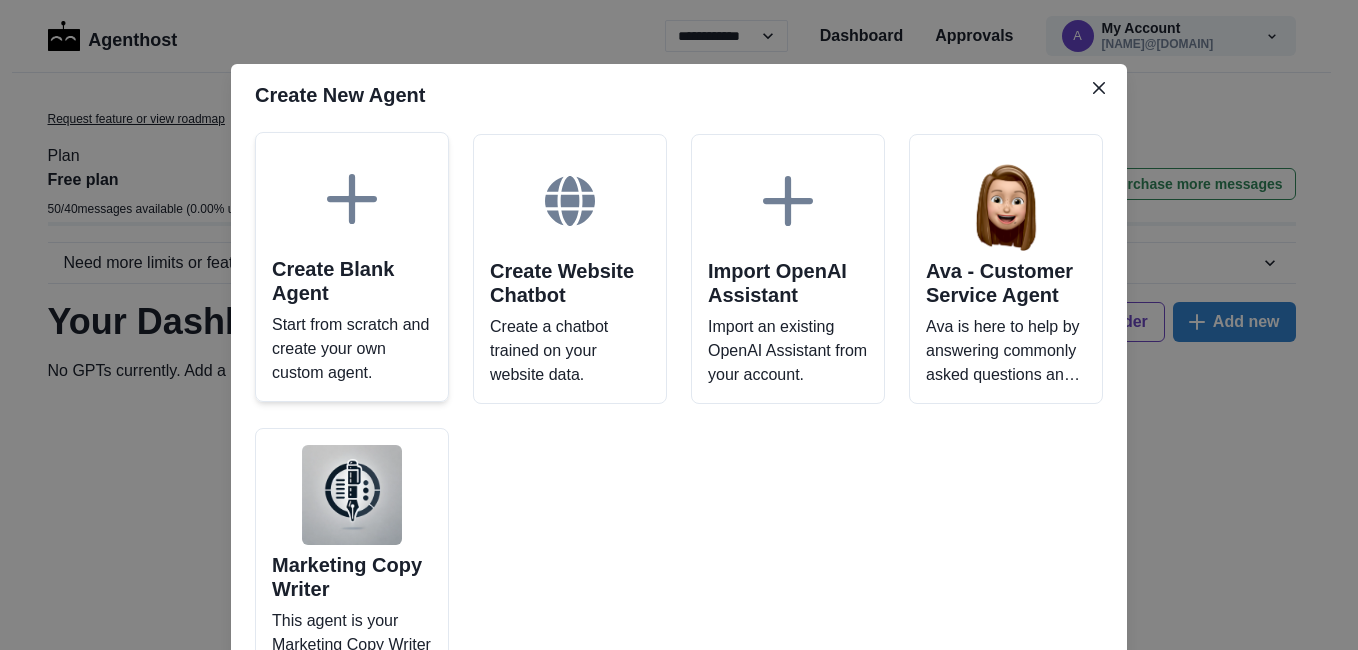 scroll, scrollTop: 0, scrollLeft: 0, axis: both 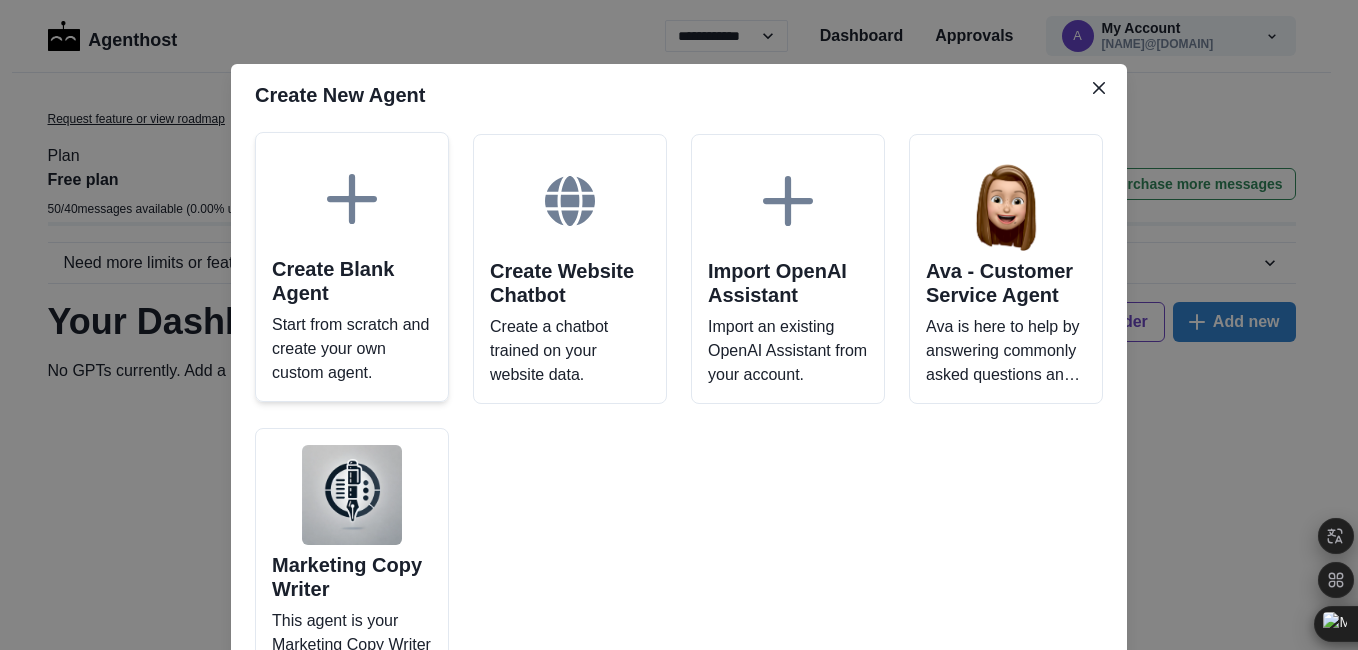 click at bounding box center [352, 199] 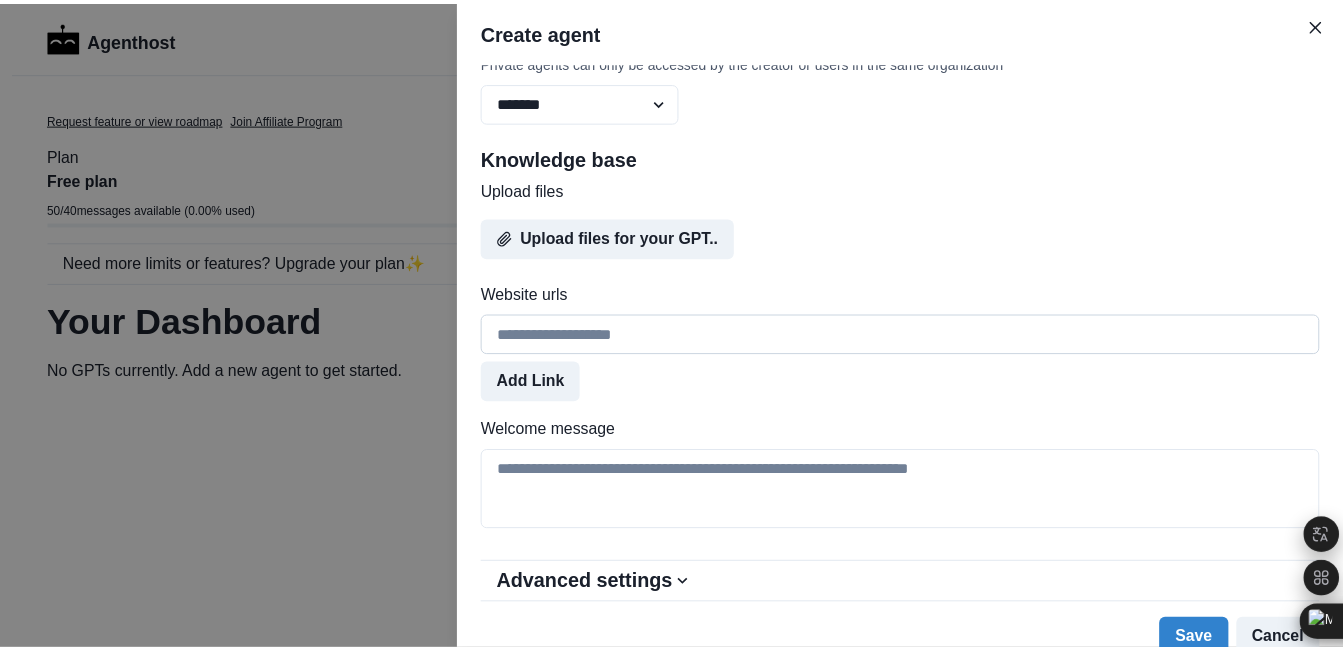scroll, scrollTop: 951, scrollLeft: 0, axis: vertical 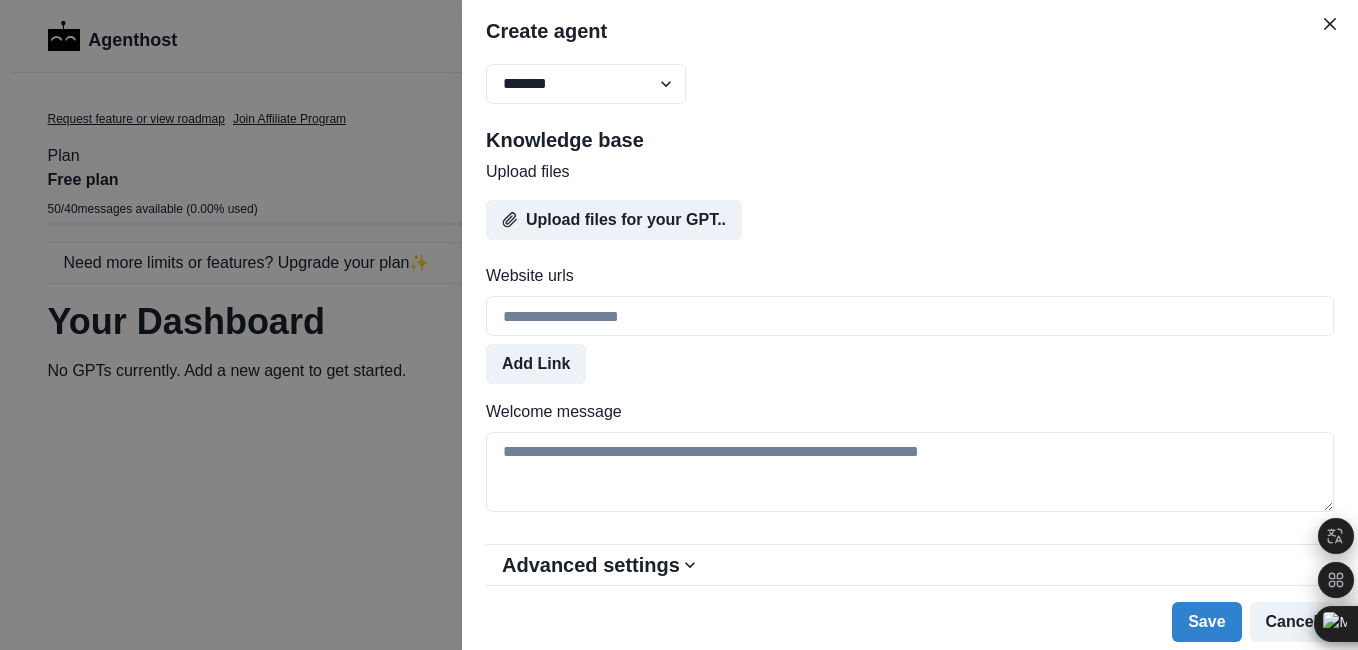 click on "**********" at bounding box center (679, 325) 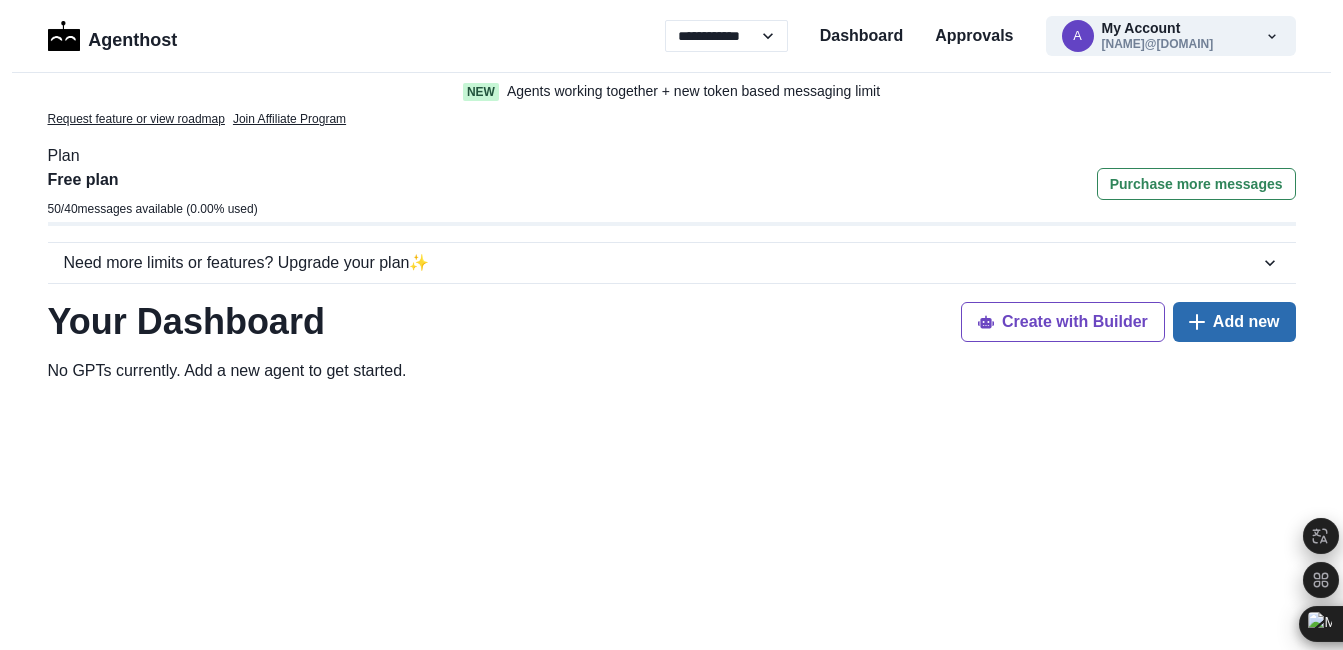 click on "Add new" at bounding box center (1234, 322) 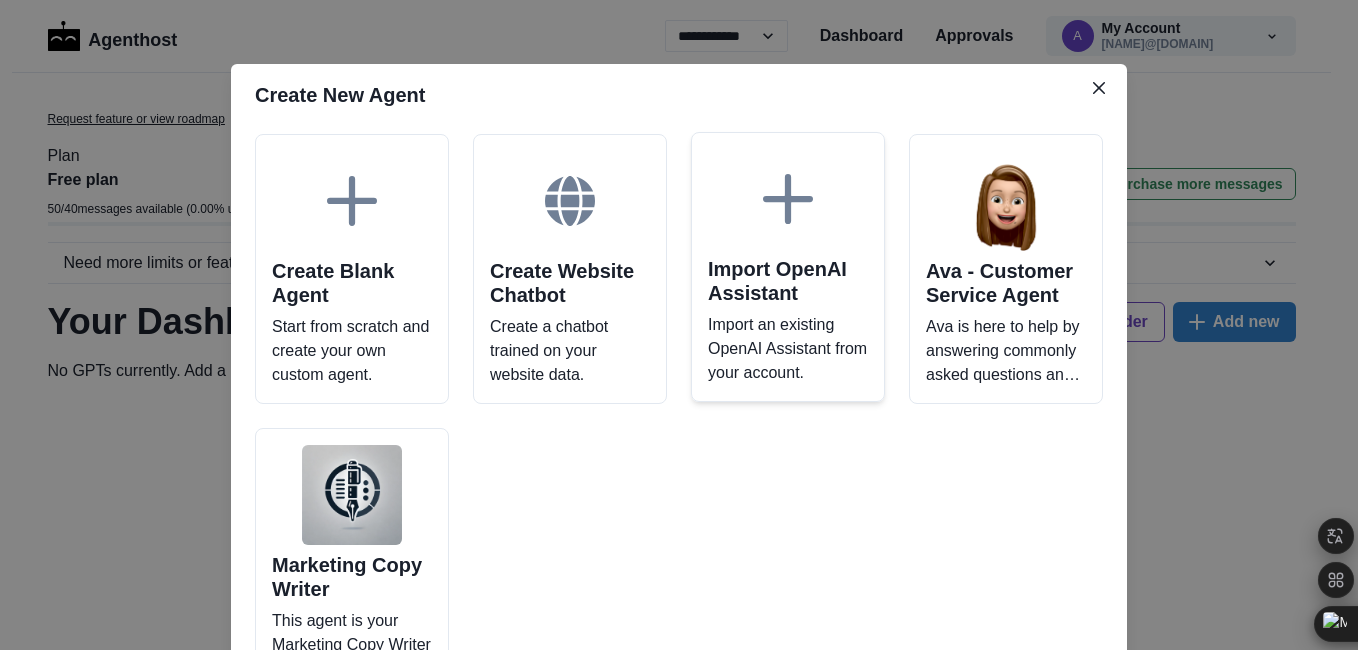 click at bounding box center (788, 199) 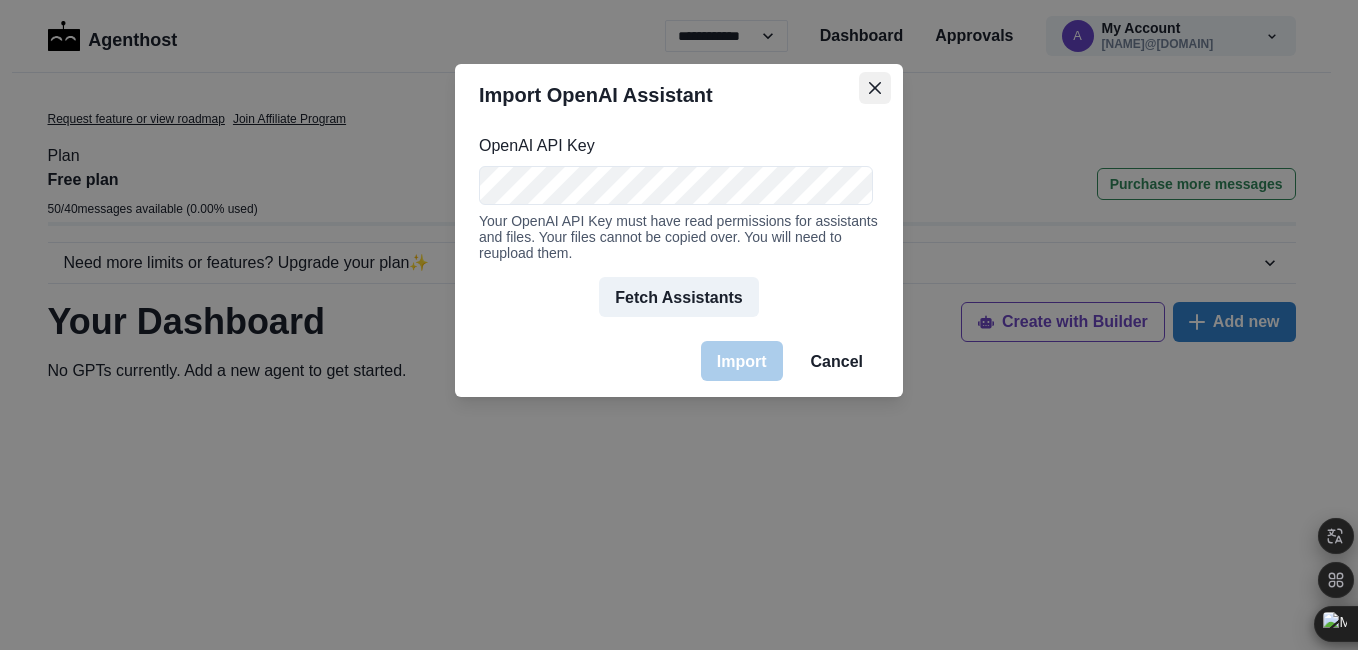 click at bounding box center [875, 88] 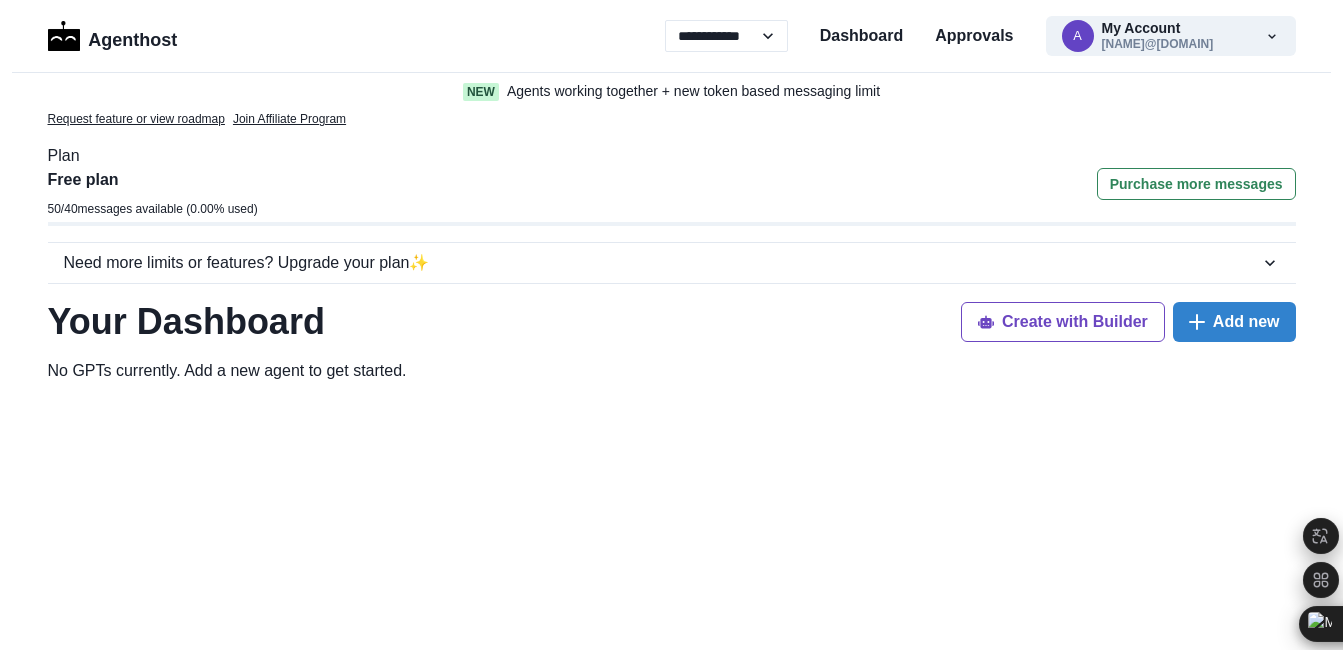 click on "**********" at bounding box center [980, 36] 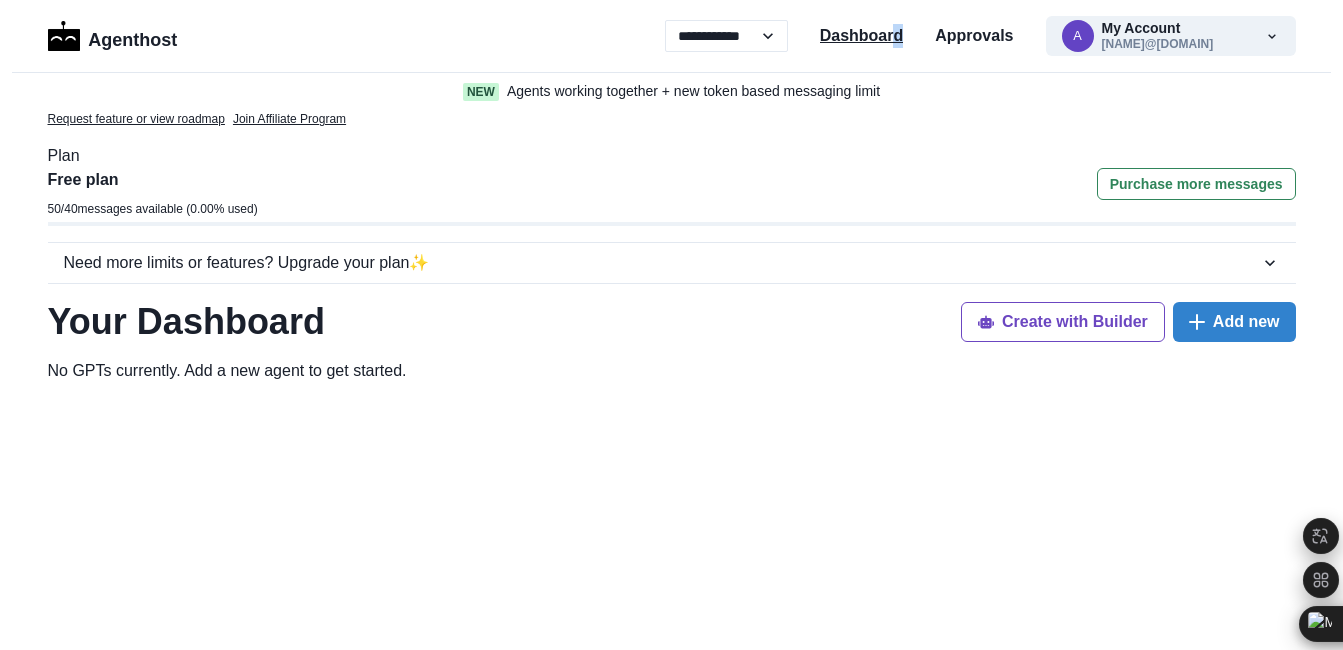 drag, startPoint x: 903, startPoint y: 21, endPoint x: 894, endPoint y: 30, distance: 12.727922 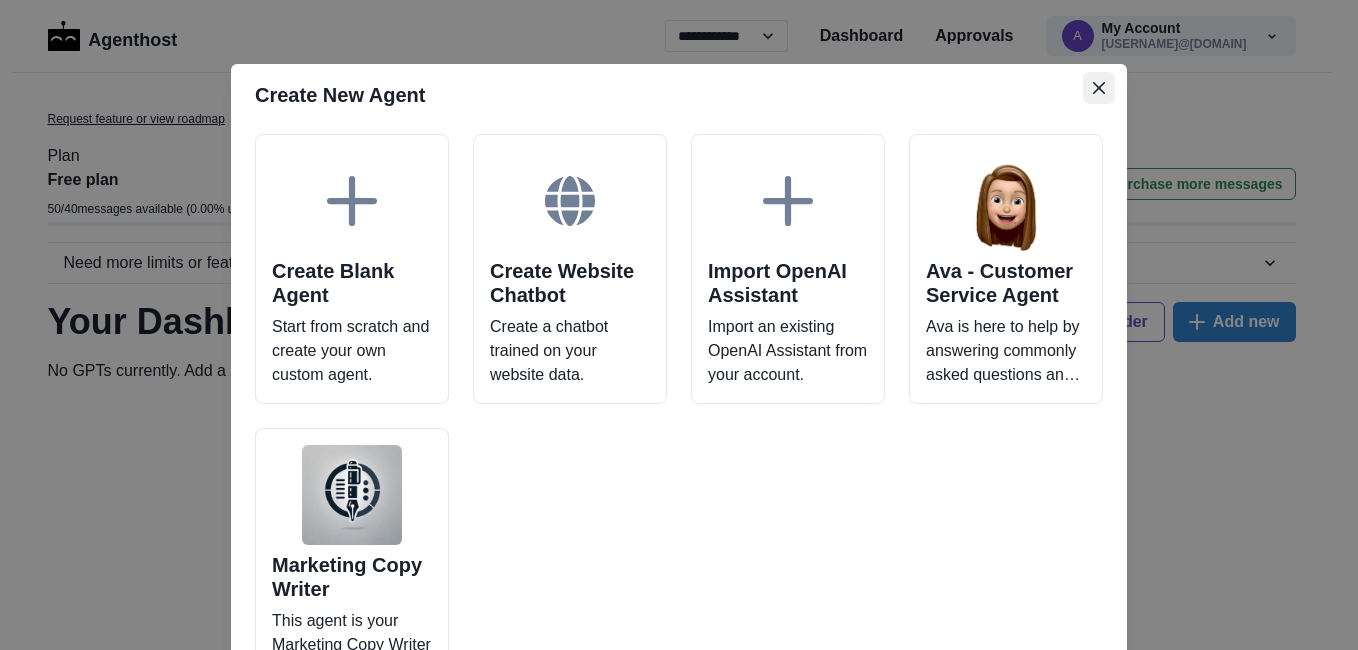 scroll, scrollTop: 0, scrollLeft: 0, axis: both 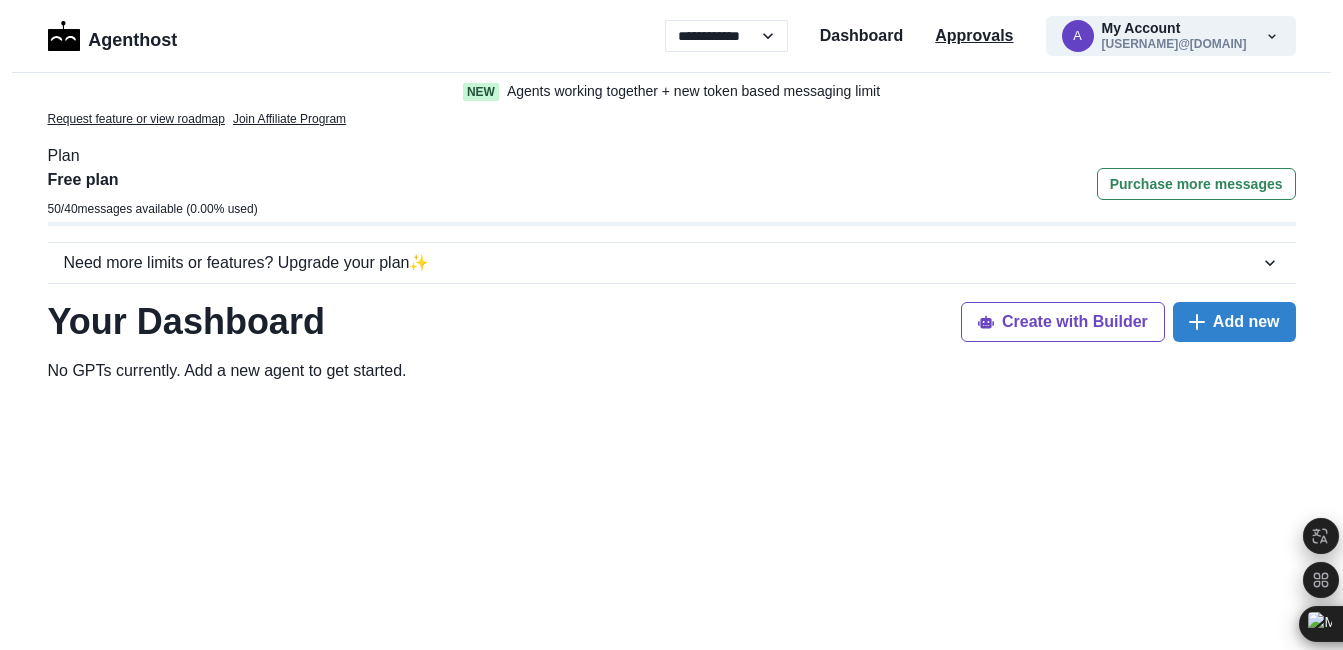 click on "Approvals" at bounding box center [974, 36] 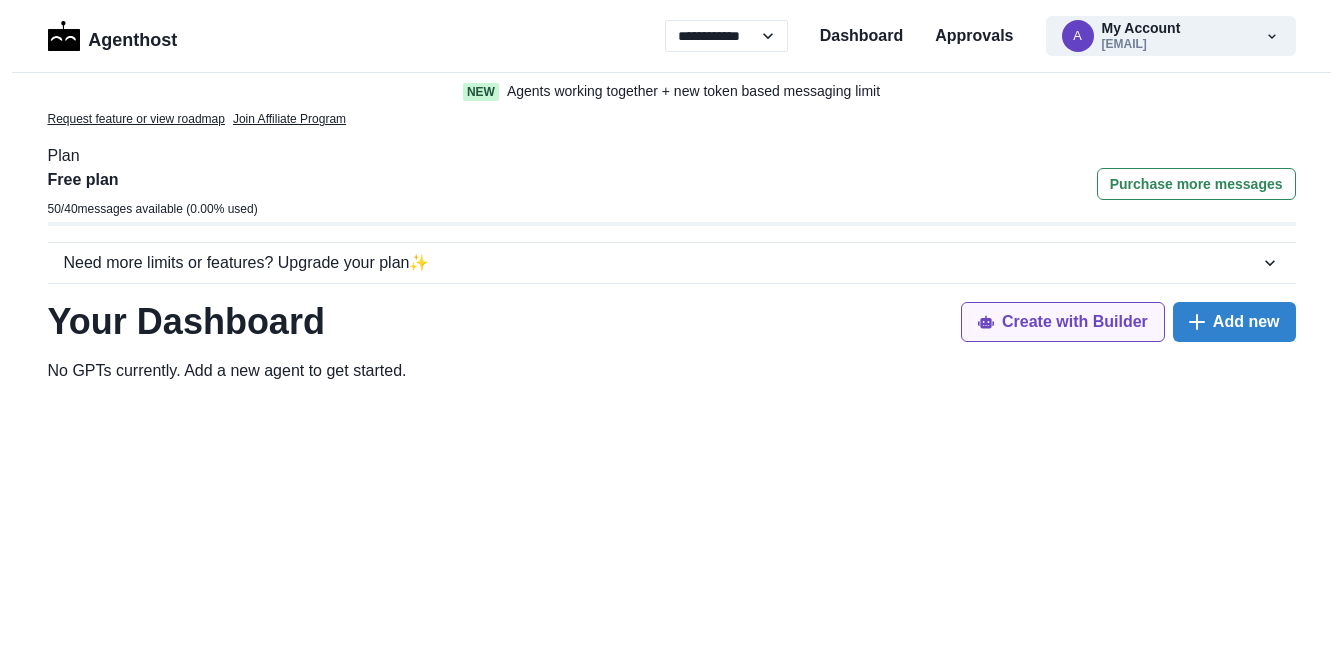 scroll, scrollTop: 0, scrollLeft: 0, axis: both 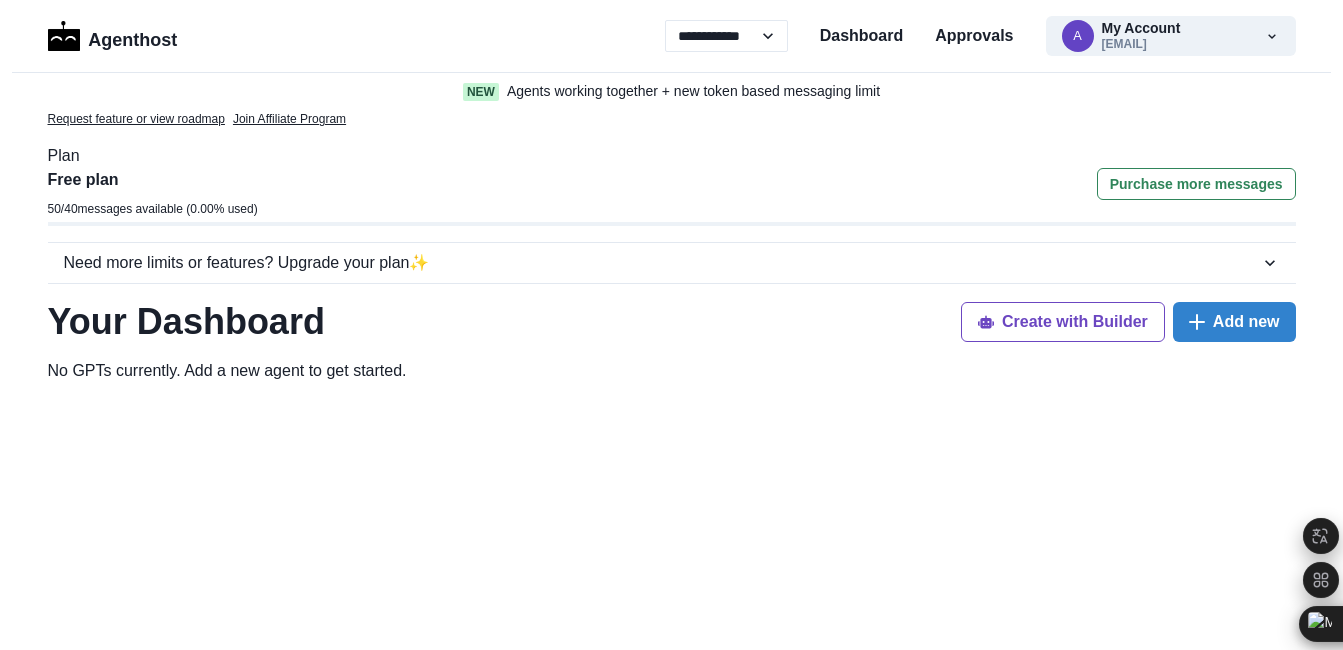 click on "Create with Builder Add new" at bounding box center (1128, 321) 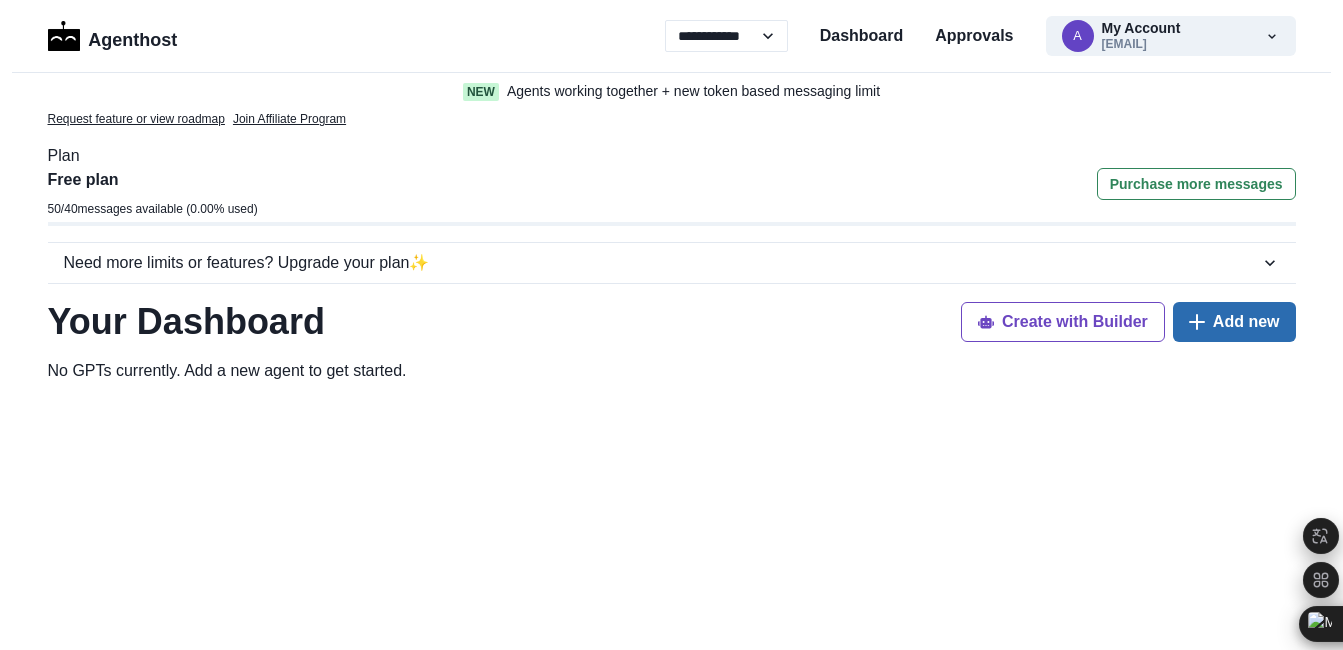 click on "Add new" at bounding box center [1234, 322] 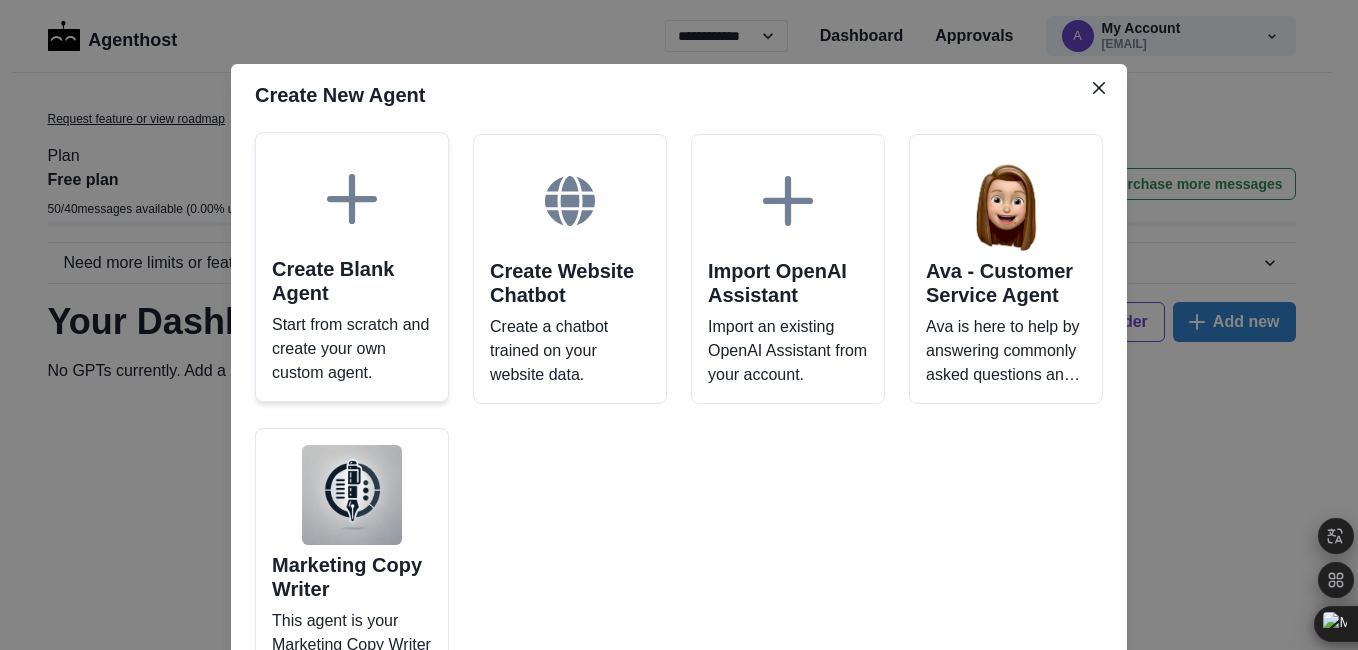 click on "Create Blank Agent" at bounding box center [352, 281] 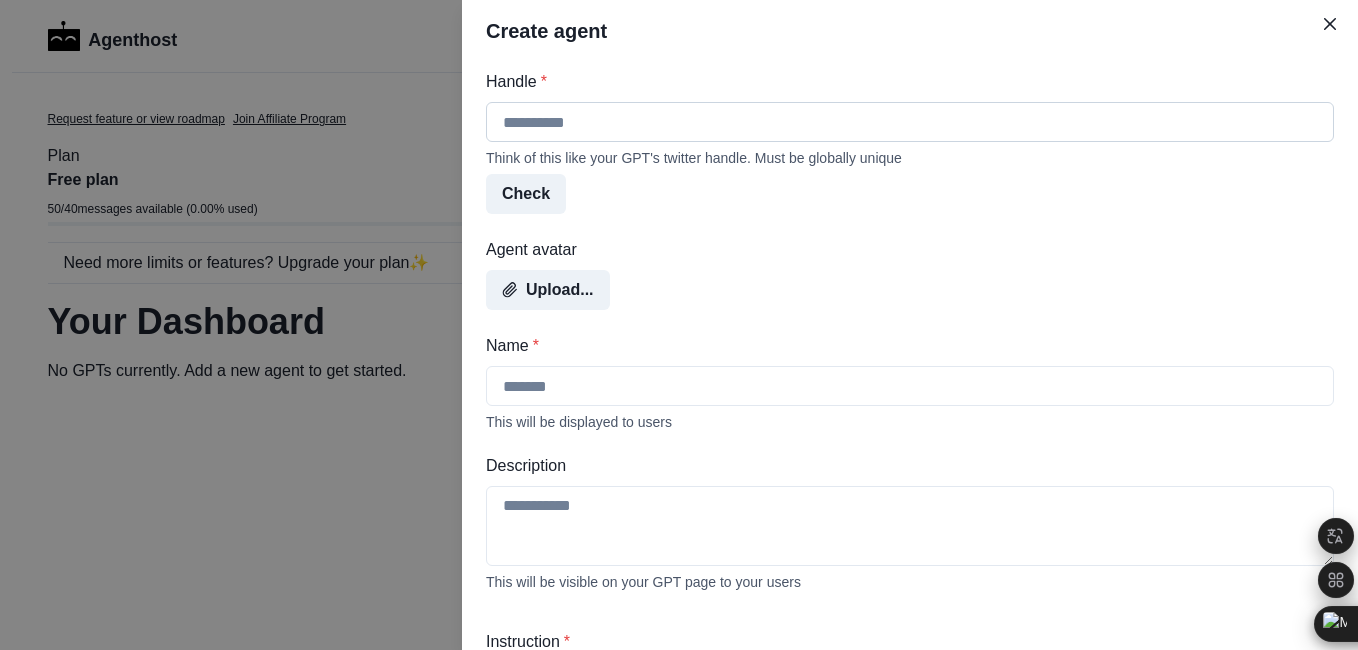 click on "Handle *" at bounding box center (910, 122) 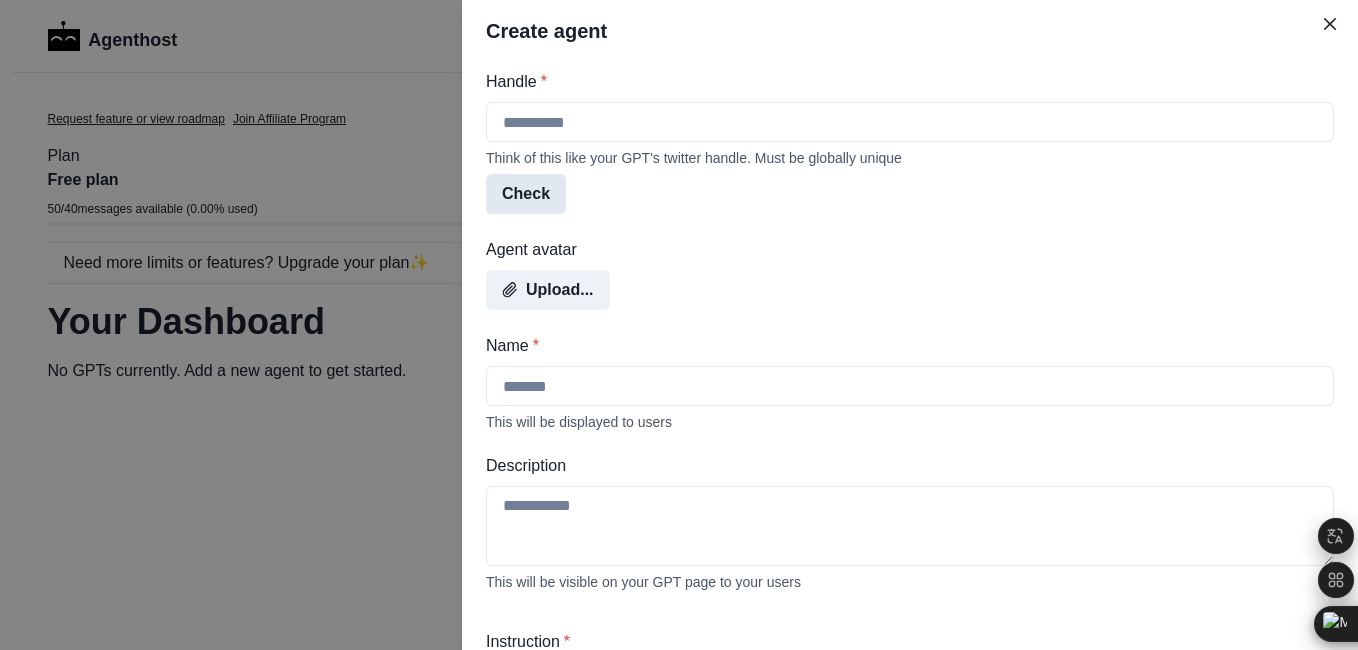 click on "Check" at bounding box center [526, 194] 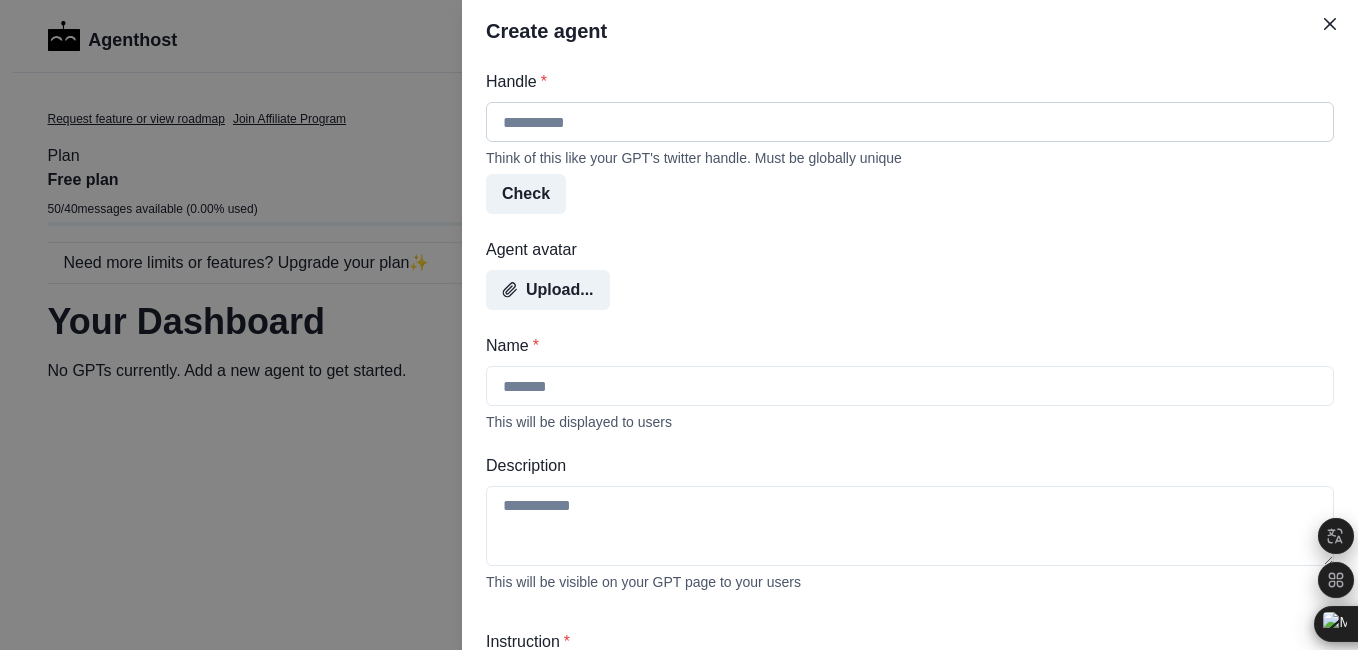 click on "Handle *" at bounding box center (910, 122) 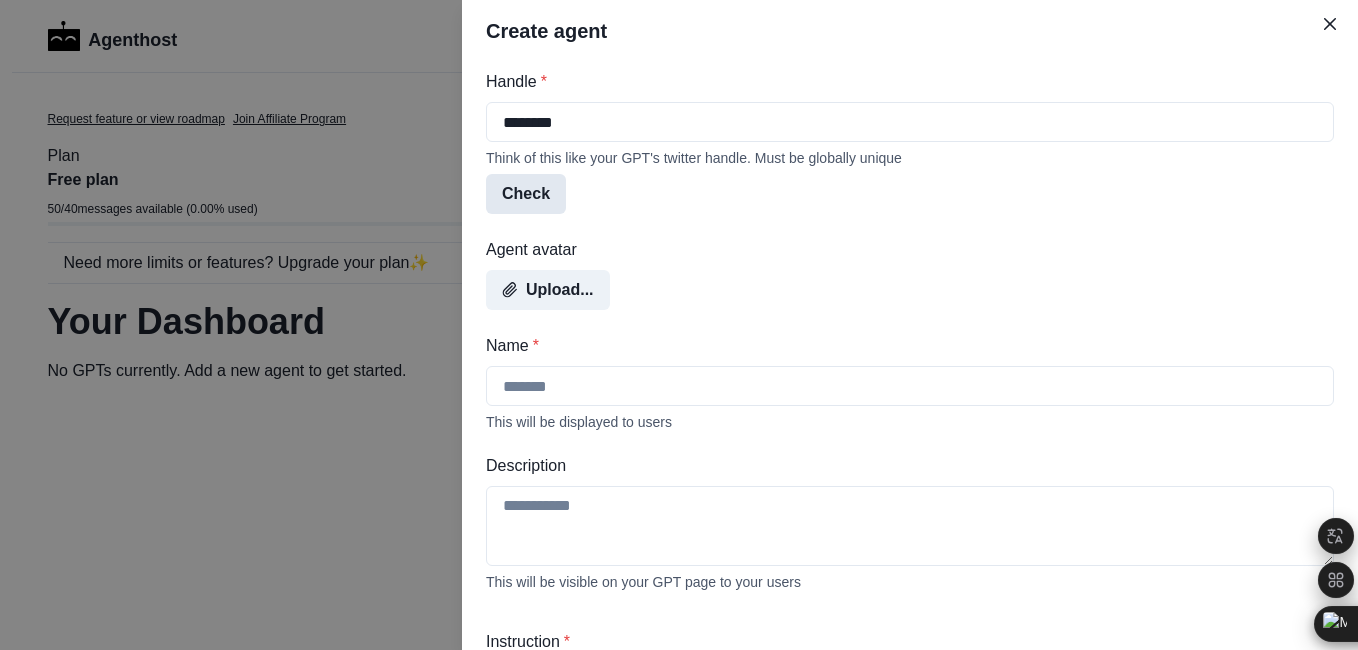 type on "********" 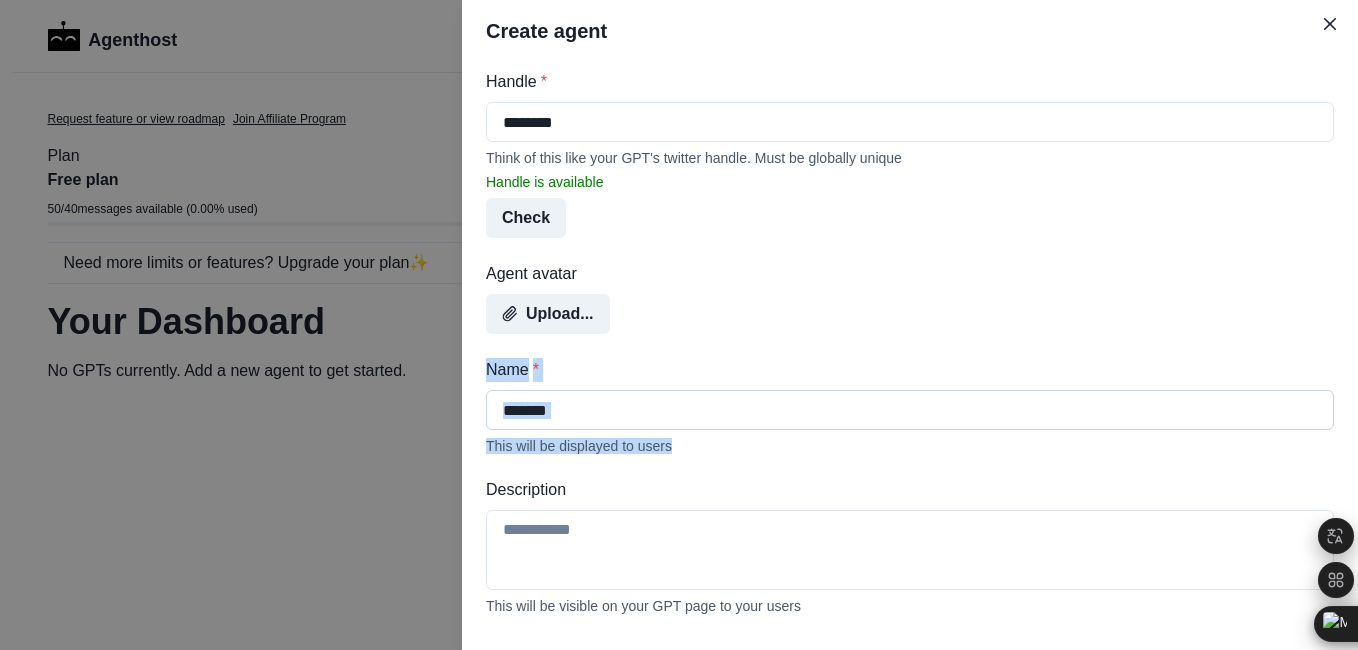 drag, startPoint x: 767, startPoint y: 440, endPoint x: 730, endPoint y: 417, distance: 43.56604 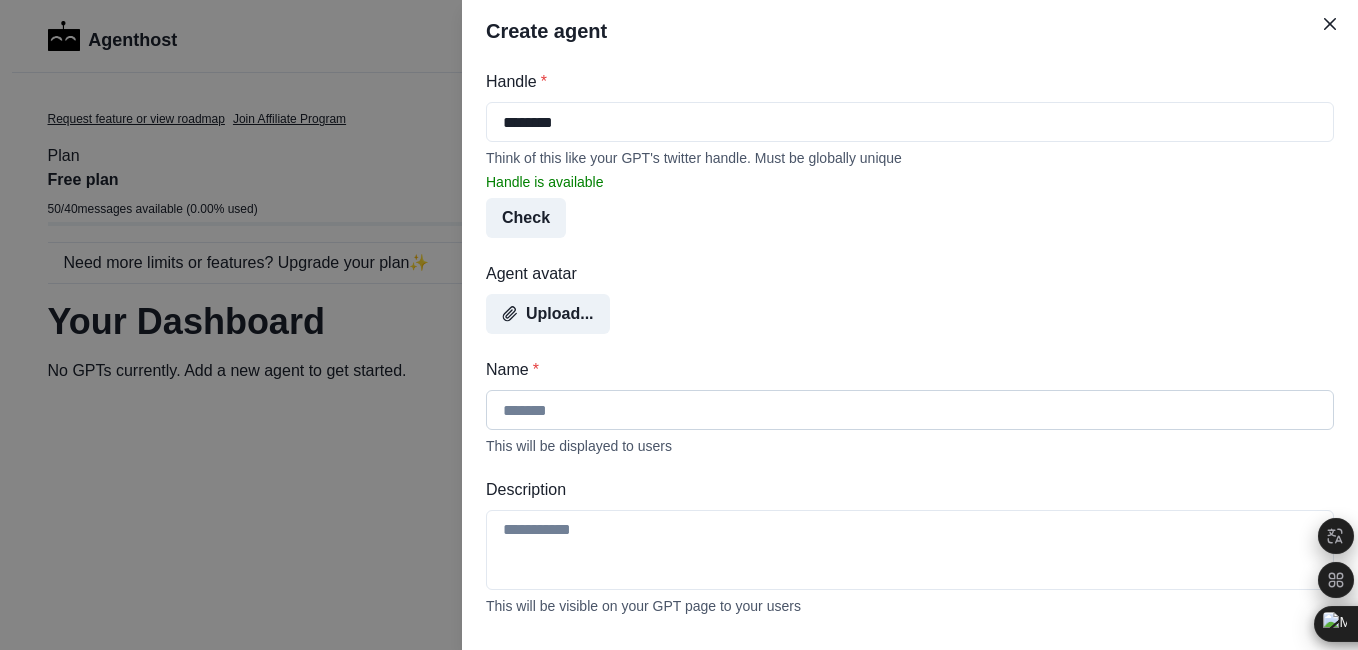 click on "Name *" at bounding box center [910, 410] 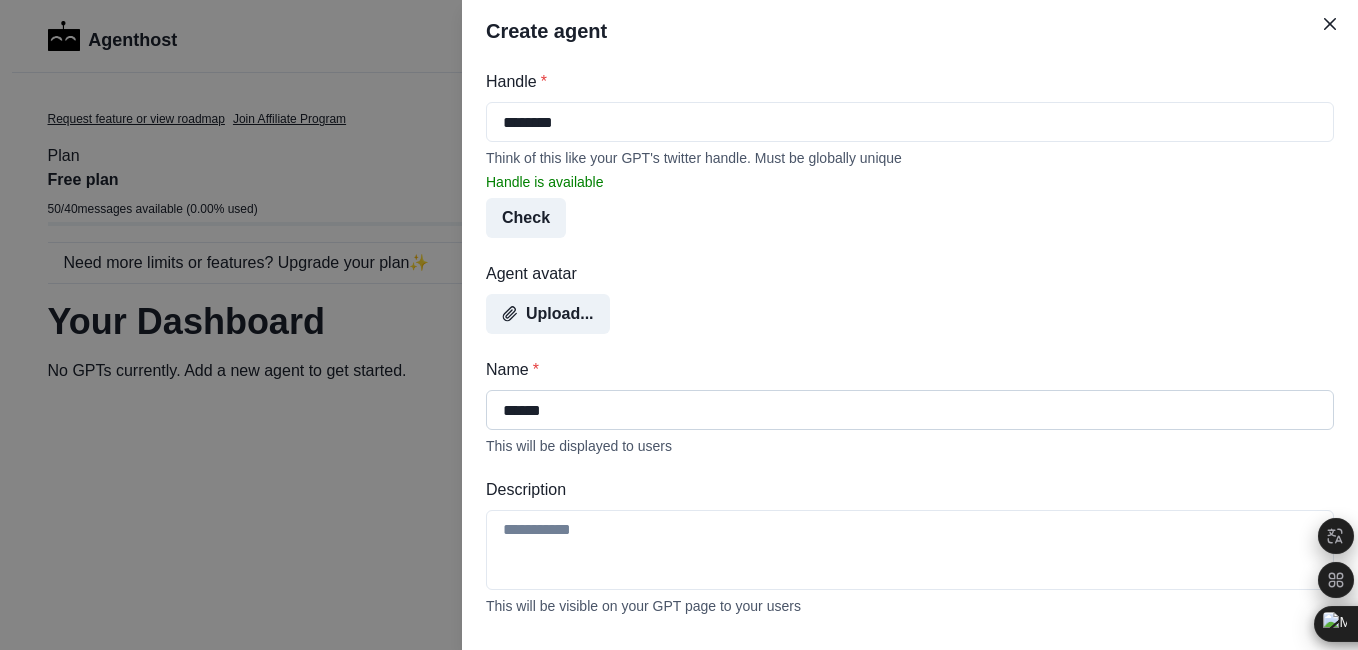 type on "******" 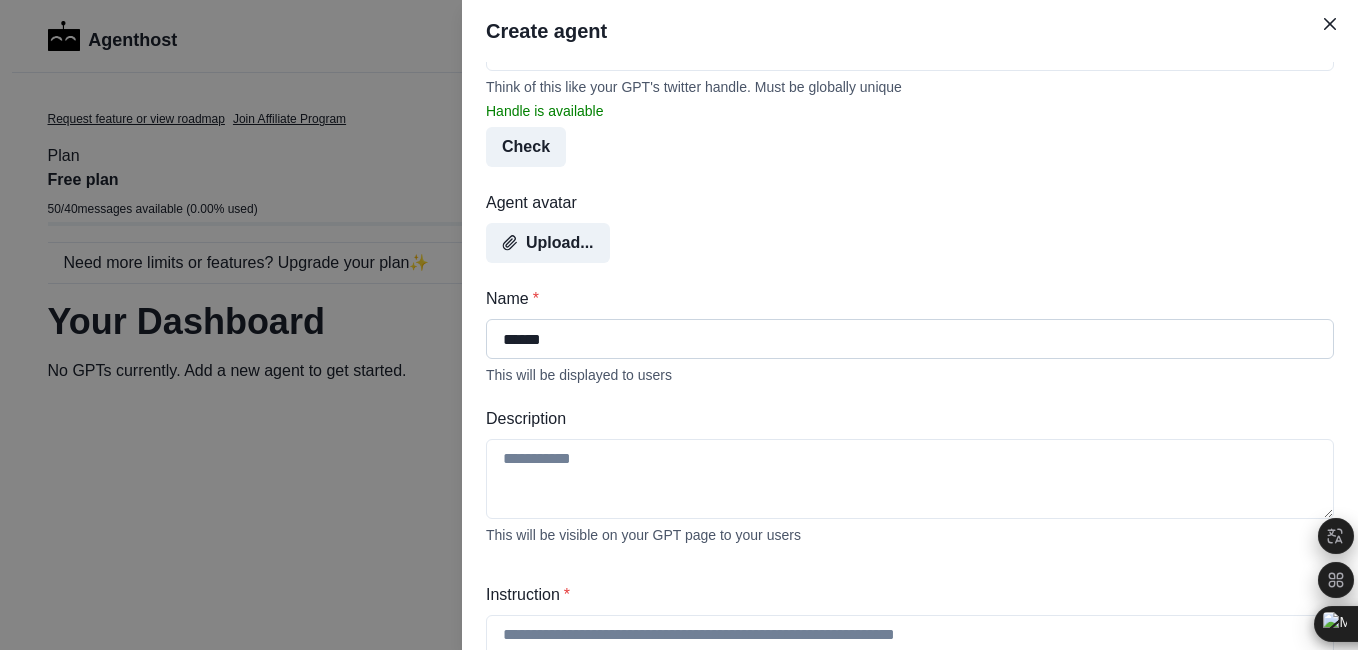 scroll, scrollTop: 100, scrollLeft: 0, axis: vertical 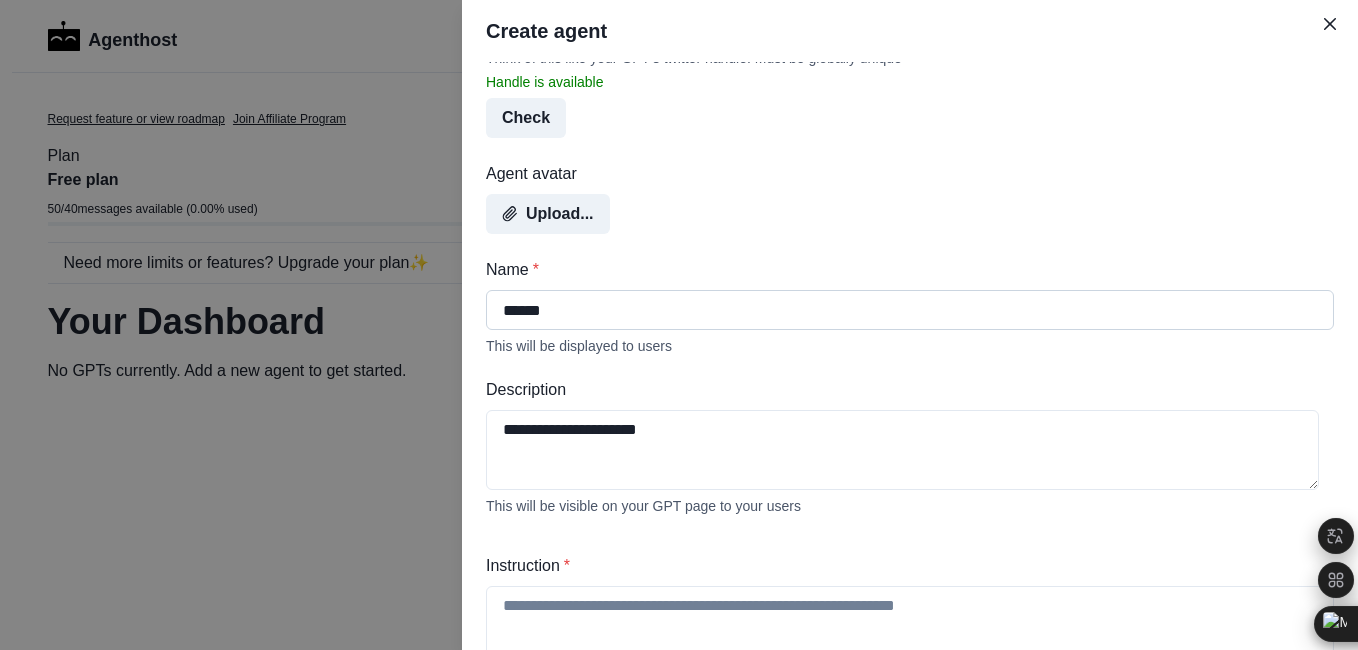 type on "**********" 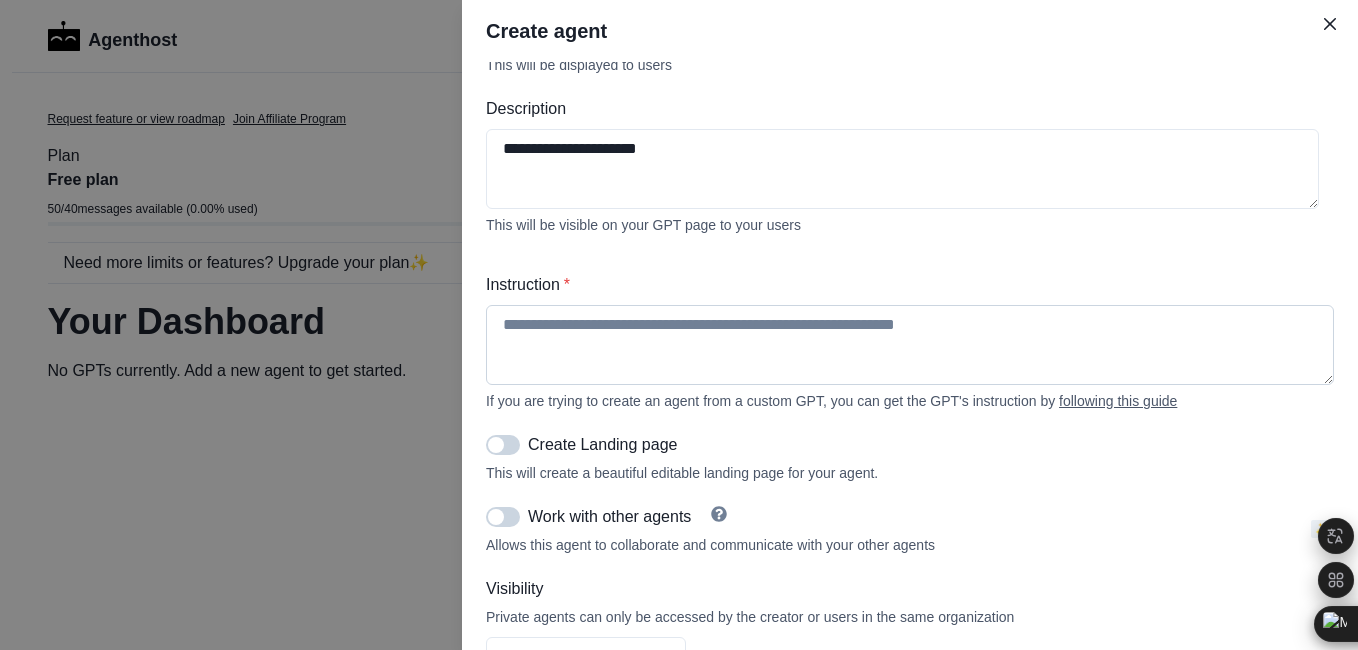 scroll, scrollTop: 500, scrollLeft: 0, axis: vertical 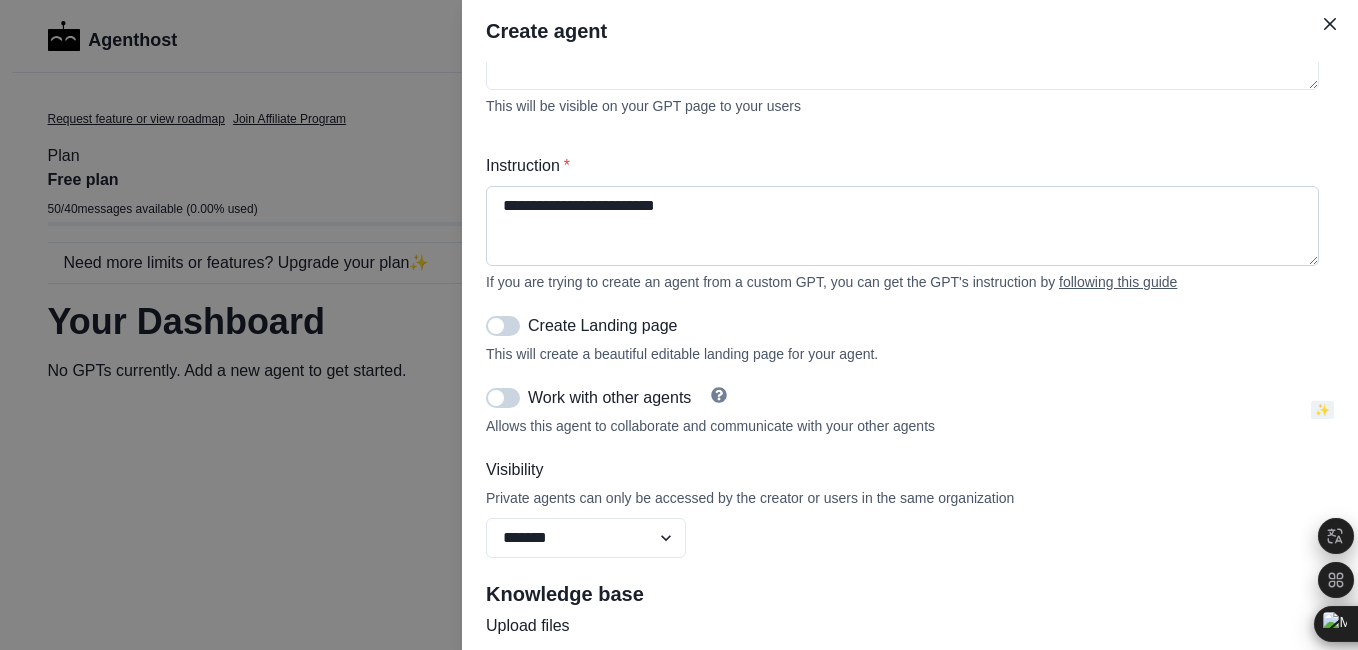 type on "**********" 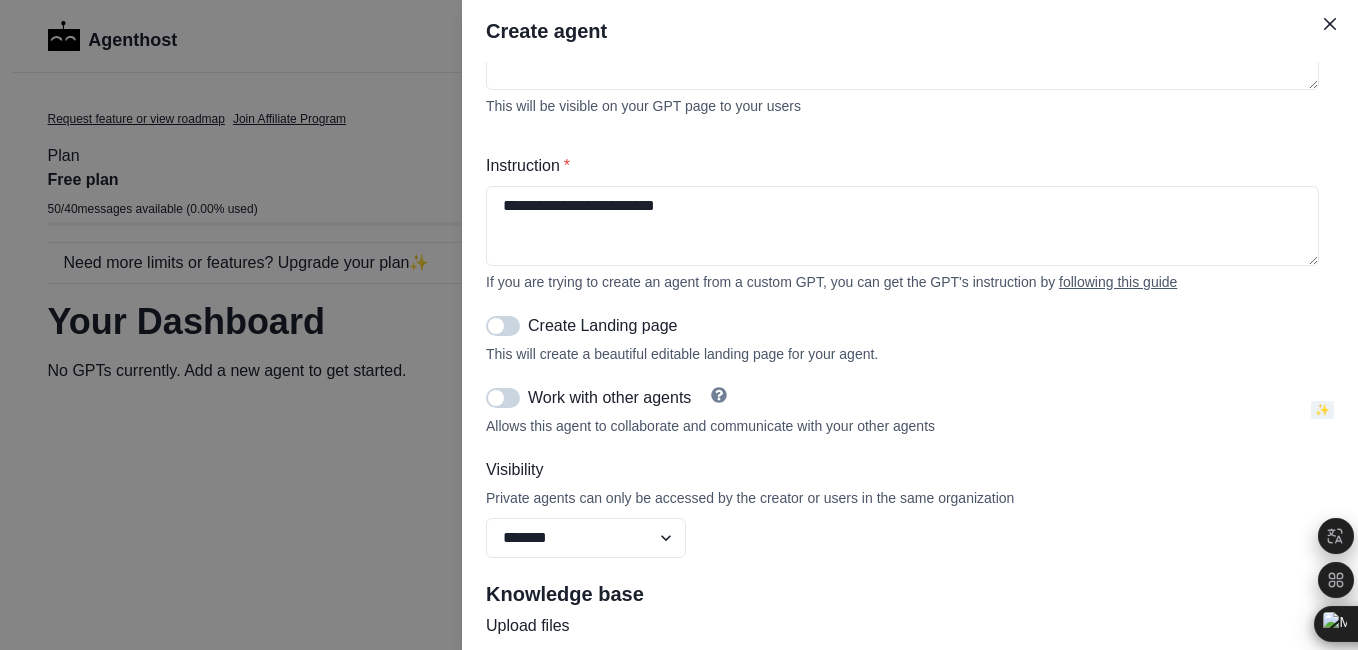 click on "Create Landing page" at bounding box center (910, 326) 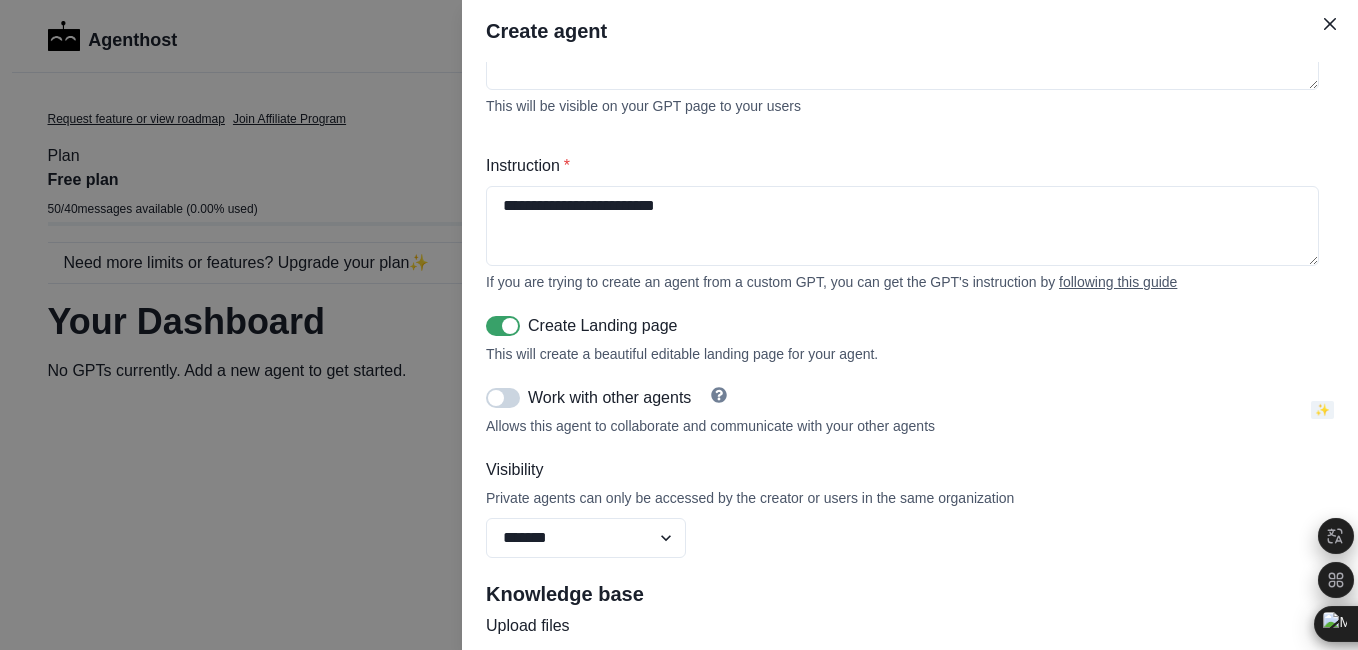 click on "Work with other agents" at bounding box center (894, 398) 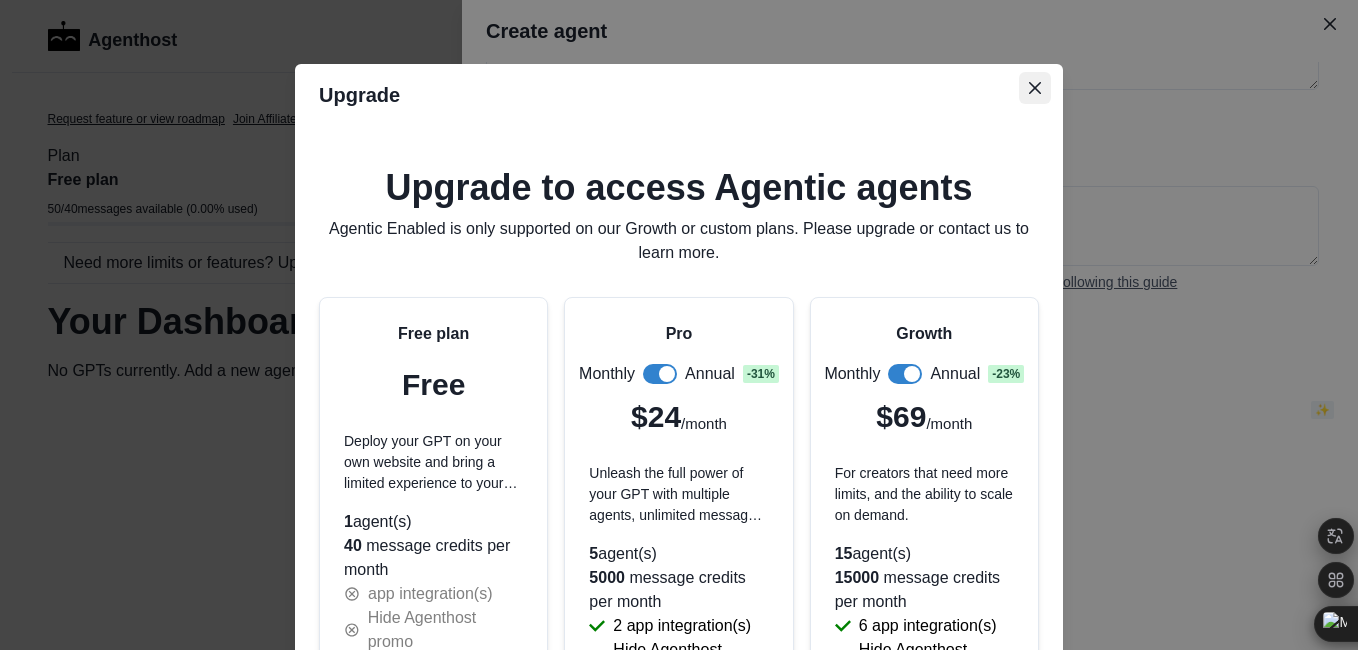 click at bounding box center [1035, 88] 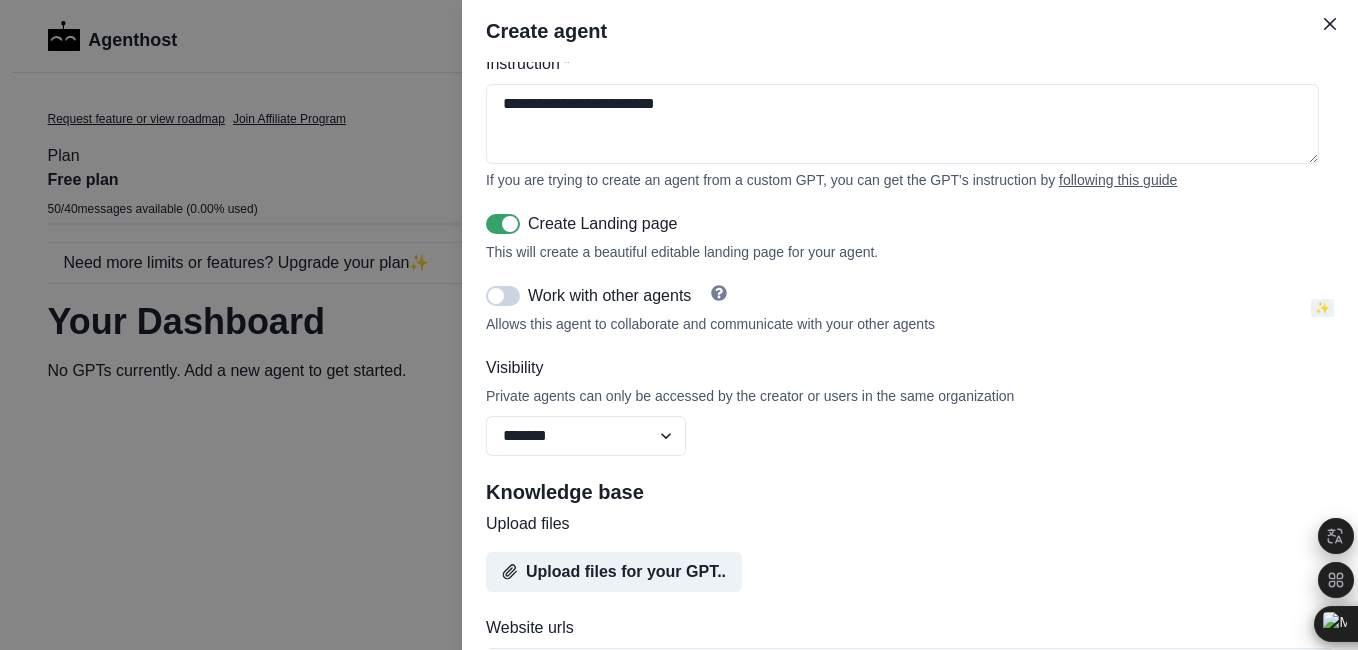scroll, scrollTop: 700, scrollLeft: 0, axis: vertical 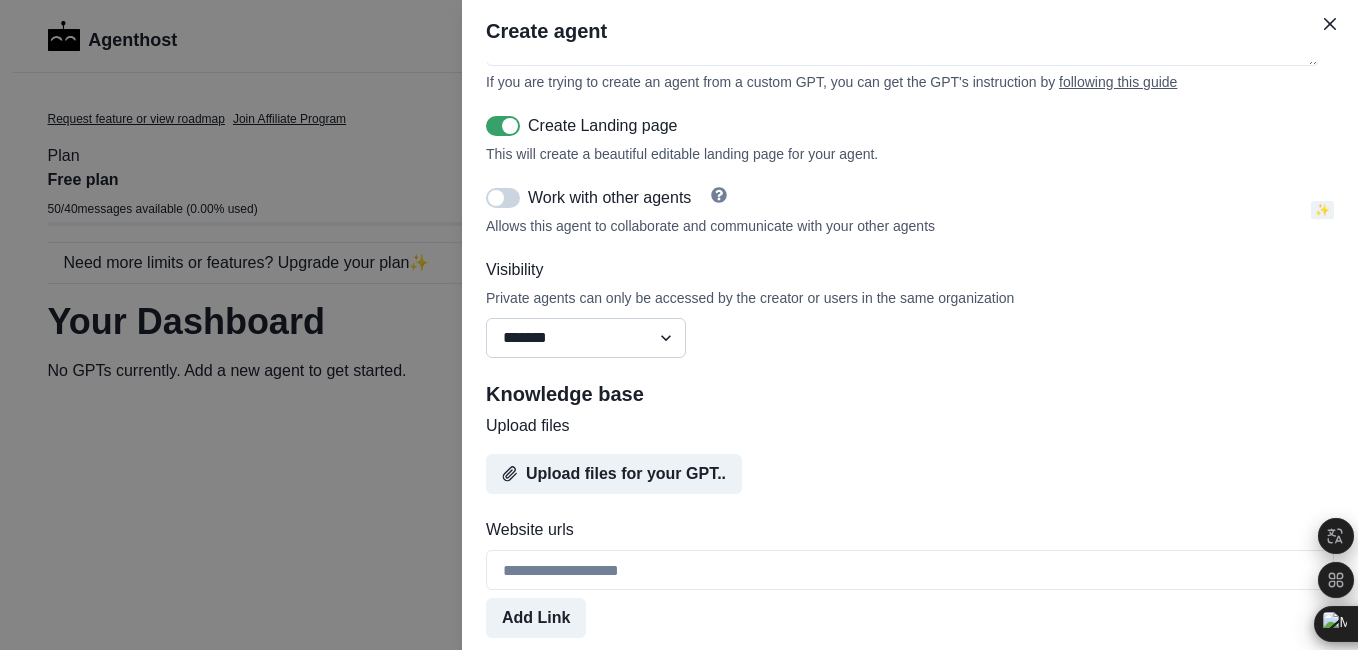 click on "******* ******** ******" at bounding box center [586, 338] 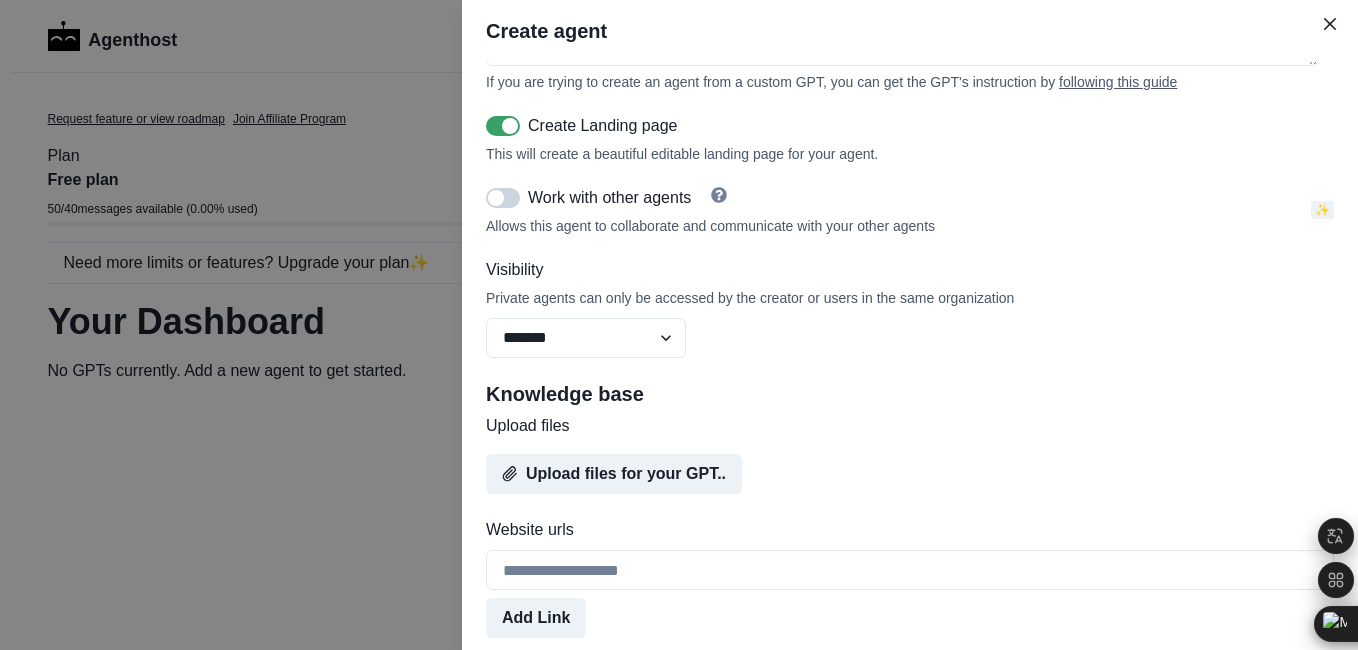 drag, startPoint x: 873, startPoint y: 410, endPoint x: 843, endPoint y: 417, distance: 30.805843 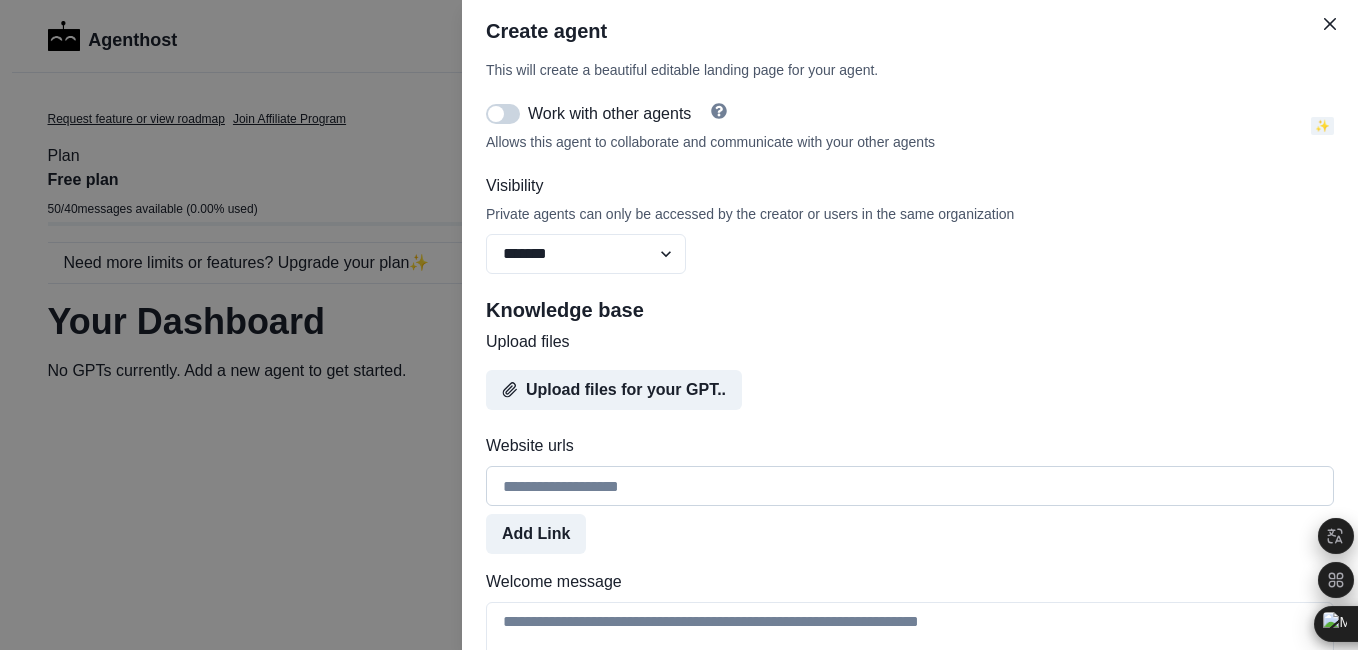 scroll, scrollTop: 900, scrollLeft: 0, axis: vertical 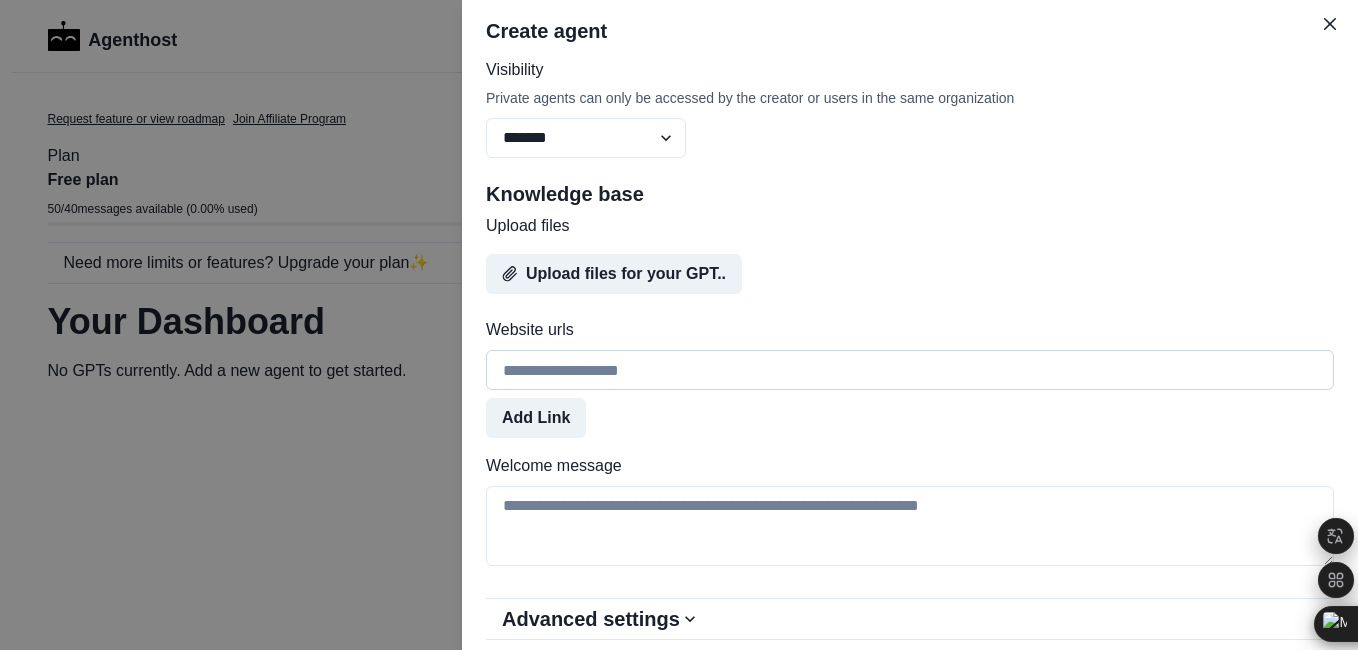 click on "Website urls" at bounding box center (910, 370) 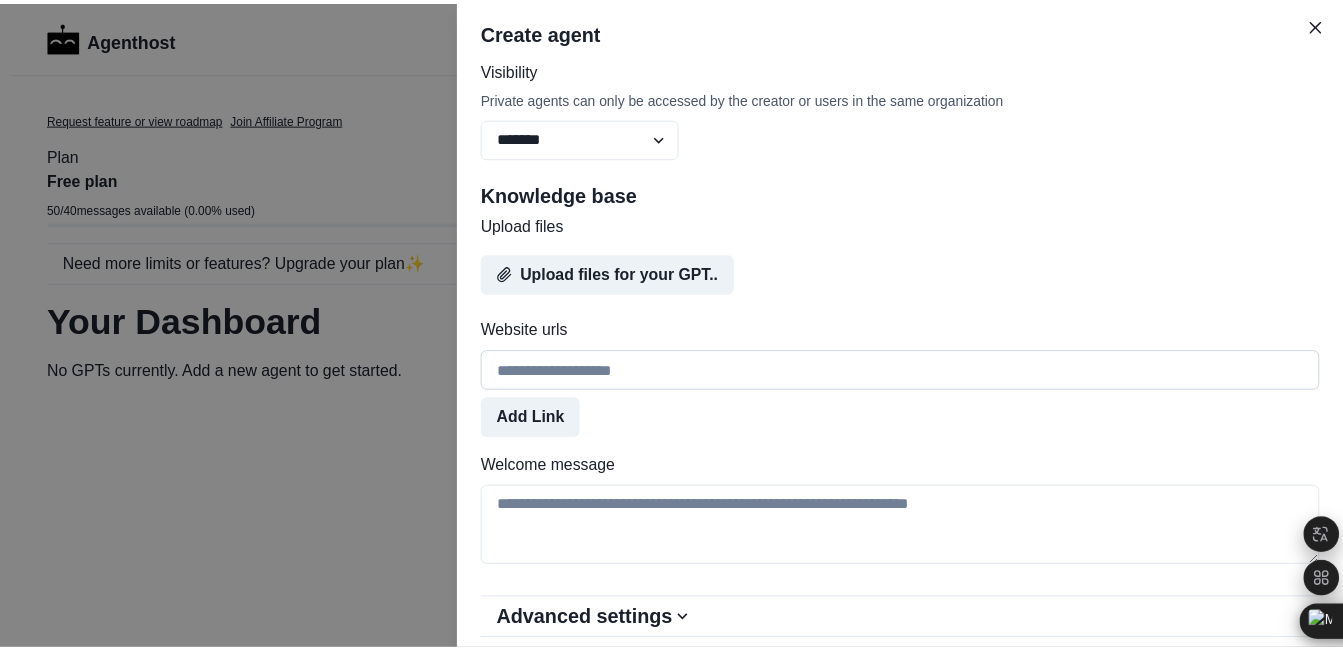 scroll, scrollTop: 978, scrollLeft: 0, axis: vertical 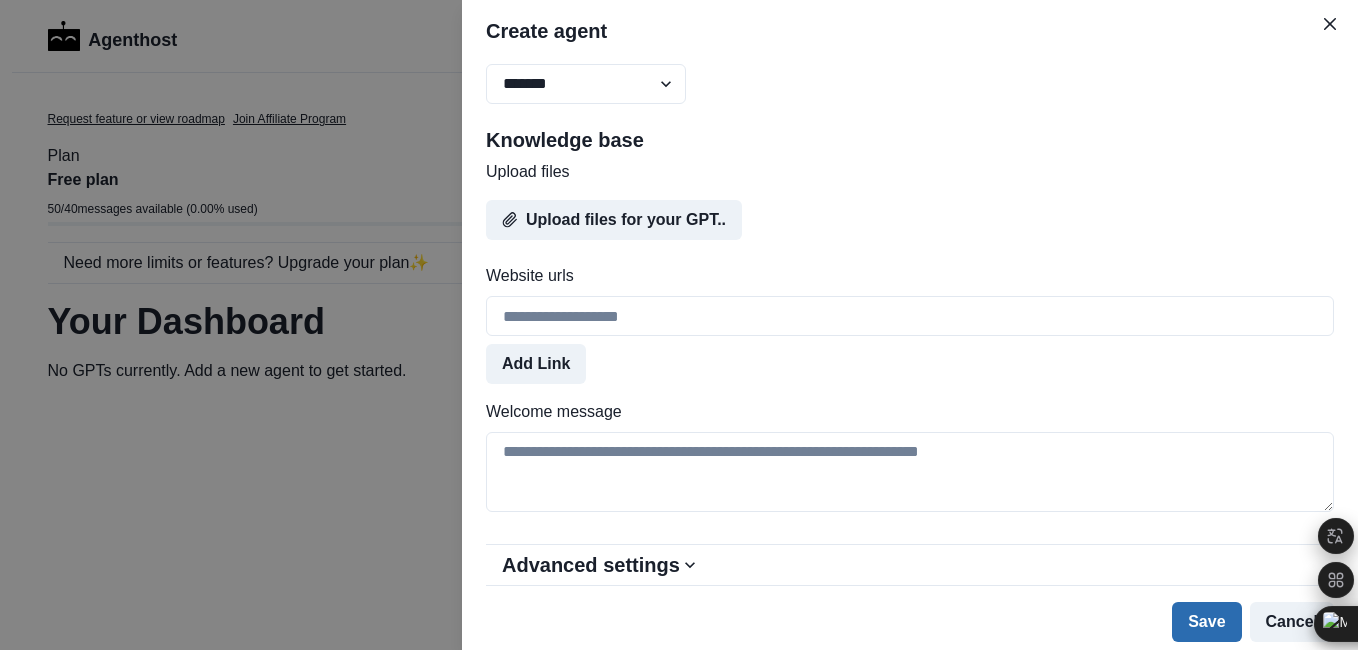click on "Save" at bounding box center (1206, 622) 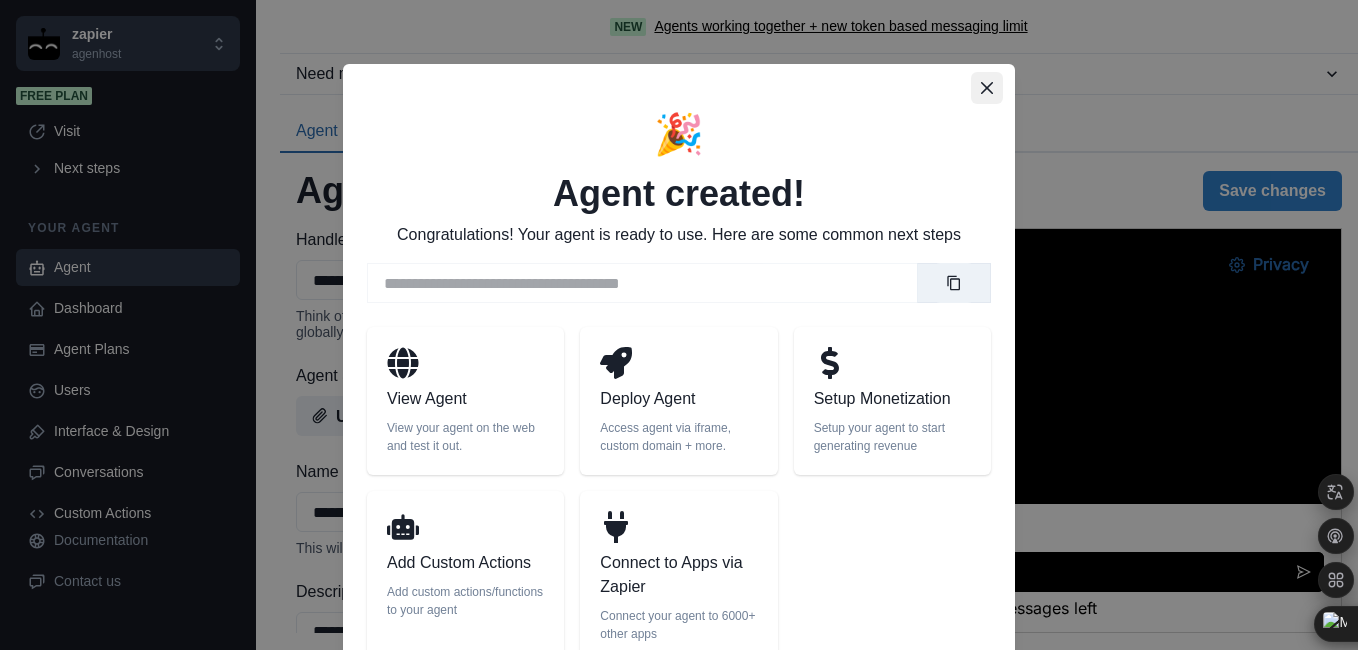 scroll, scrollTop: 0, scrollLeft: 0, axis: both 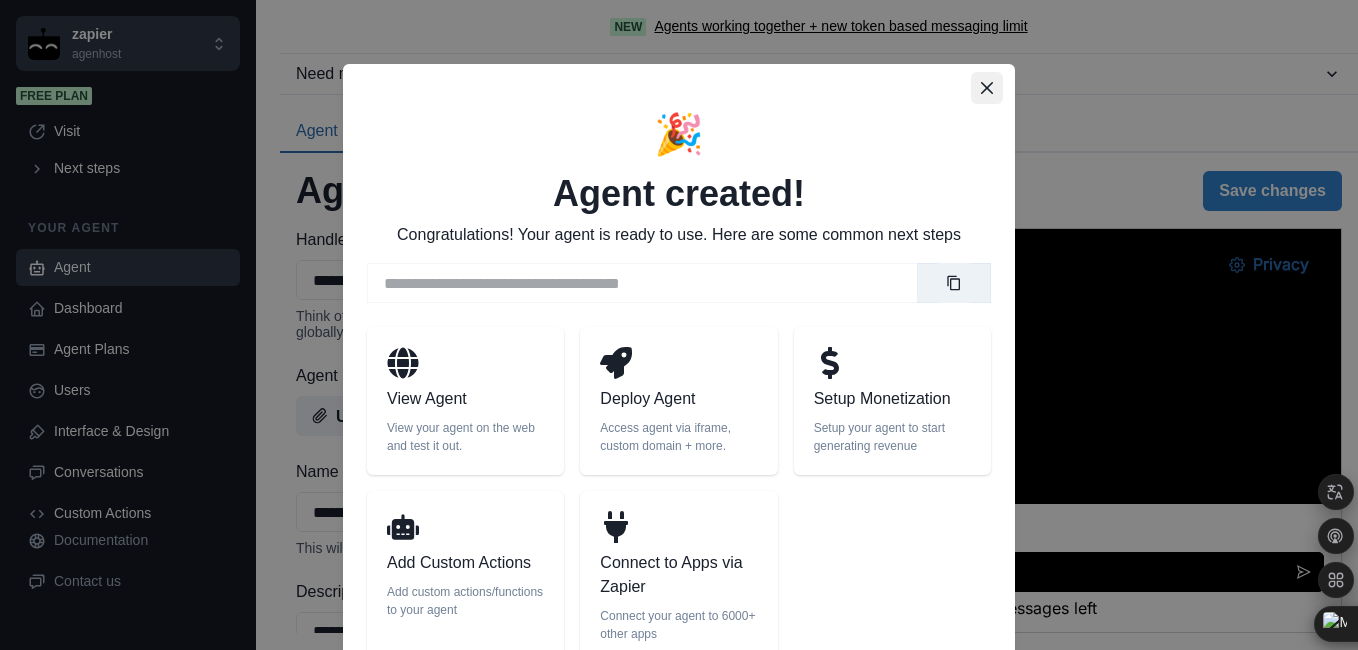 click at bounding box center [987, 88] 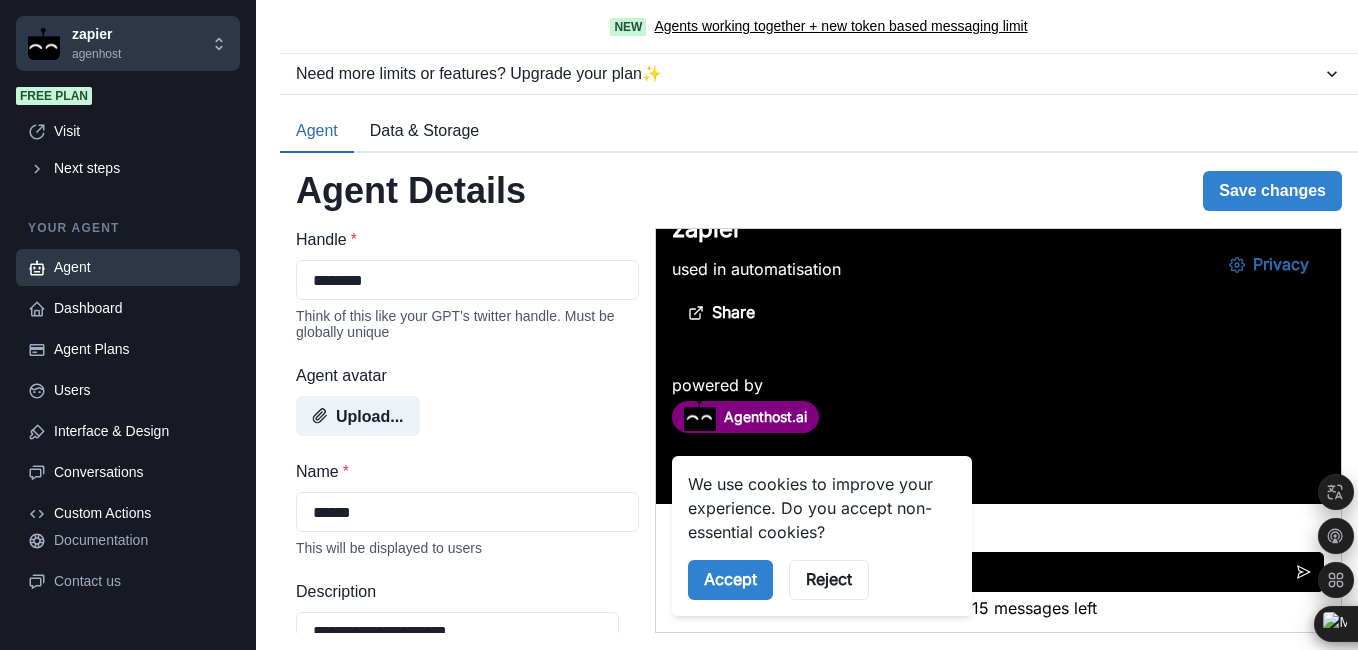 scroll, scrollTop: 100, scrollLeft: 0, axis: vertical 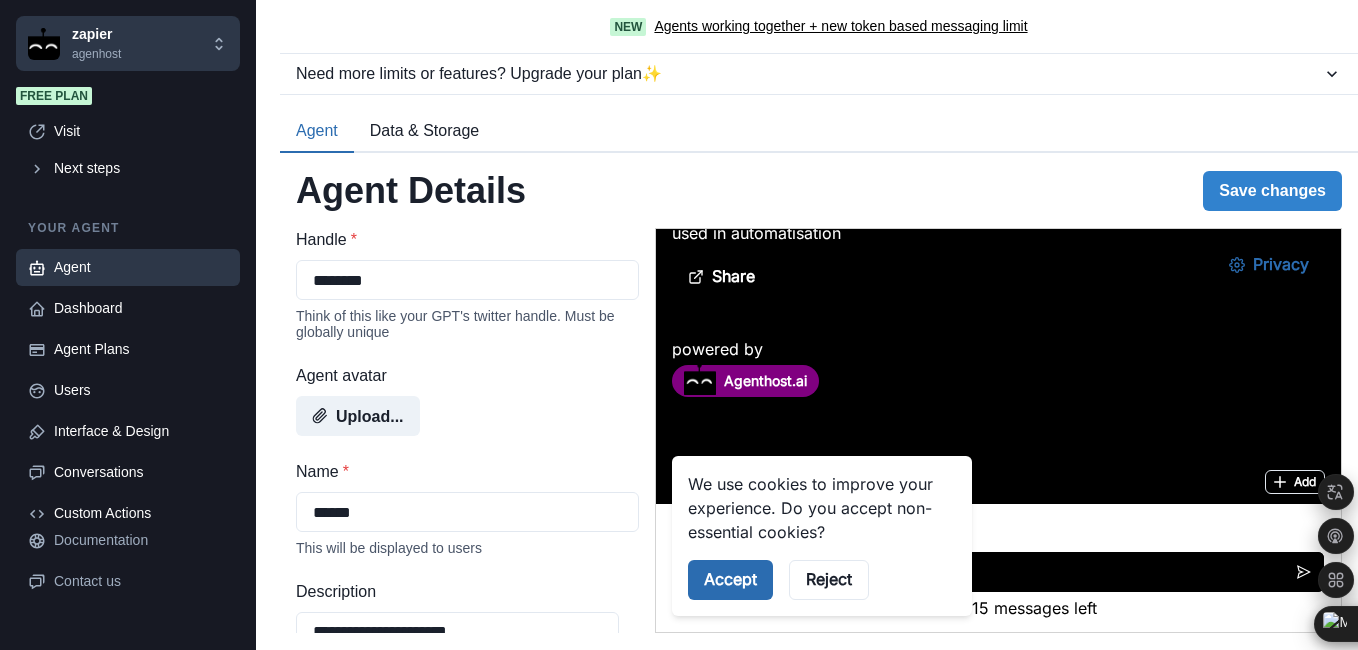 click on "Accept" at bounding box center (729, 580) 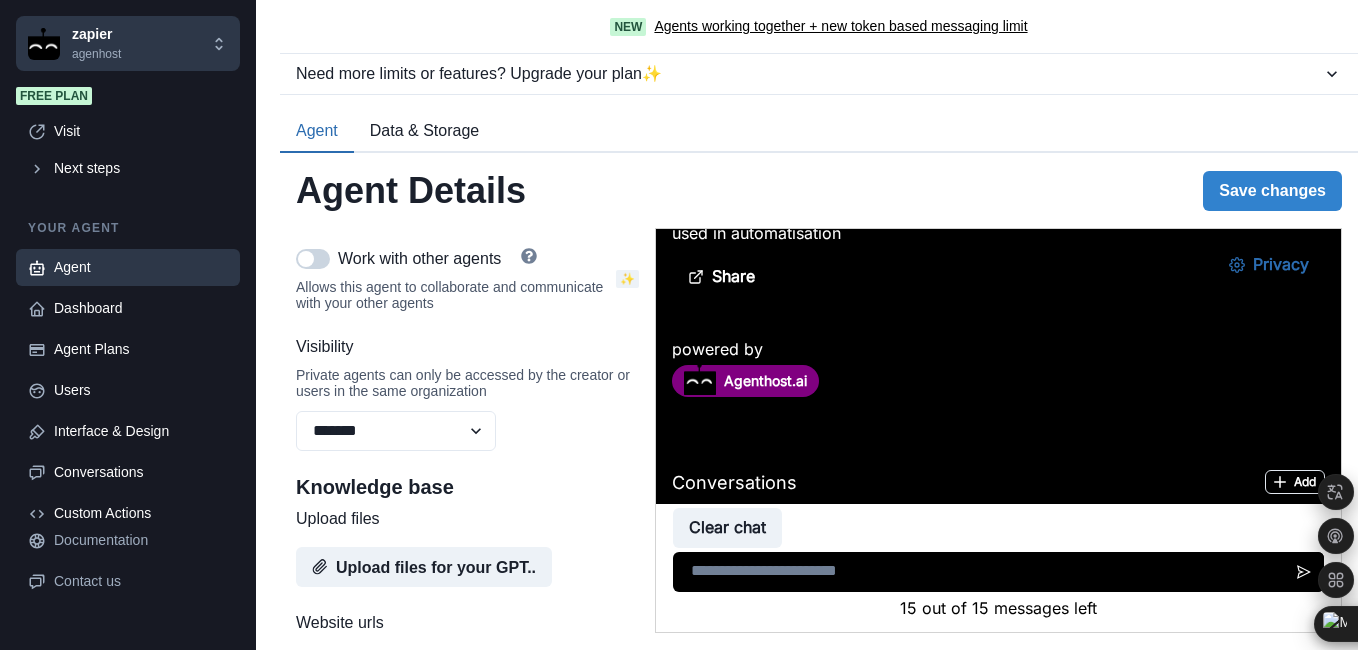 scroll, scrollTop: 800, scrollLeft: 0, axis: vertical 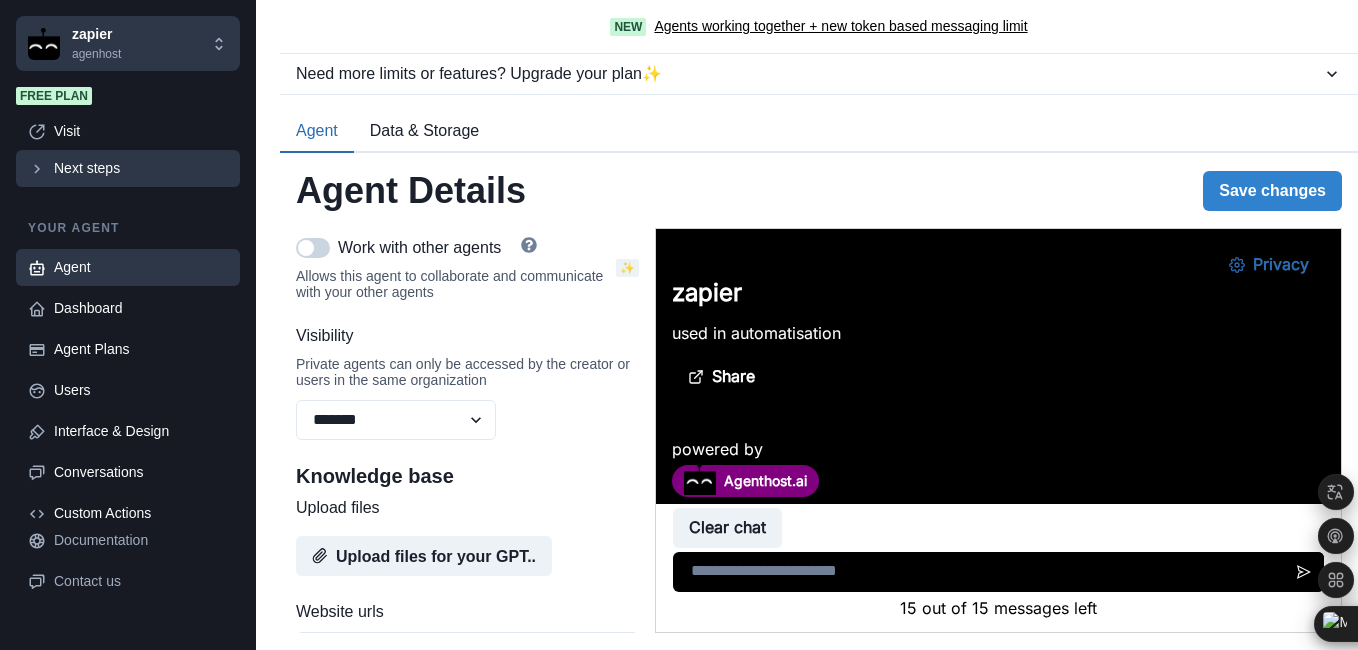 click on "Next steps" at bounding box center (128, 168) 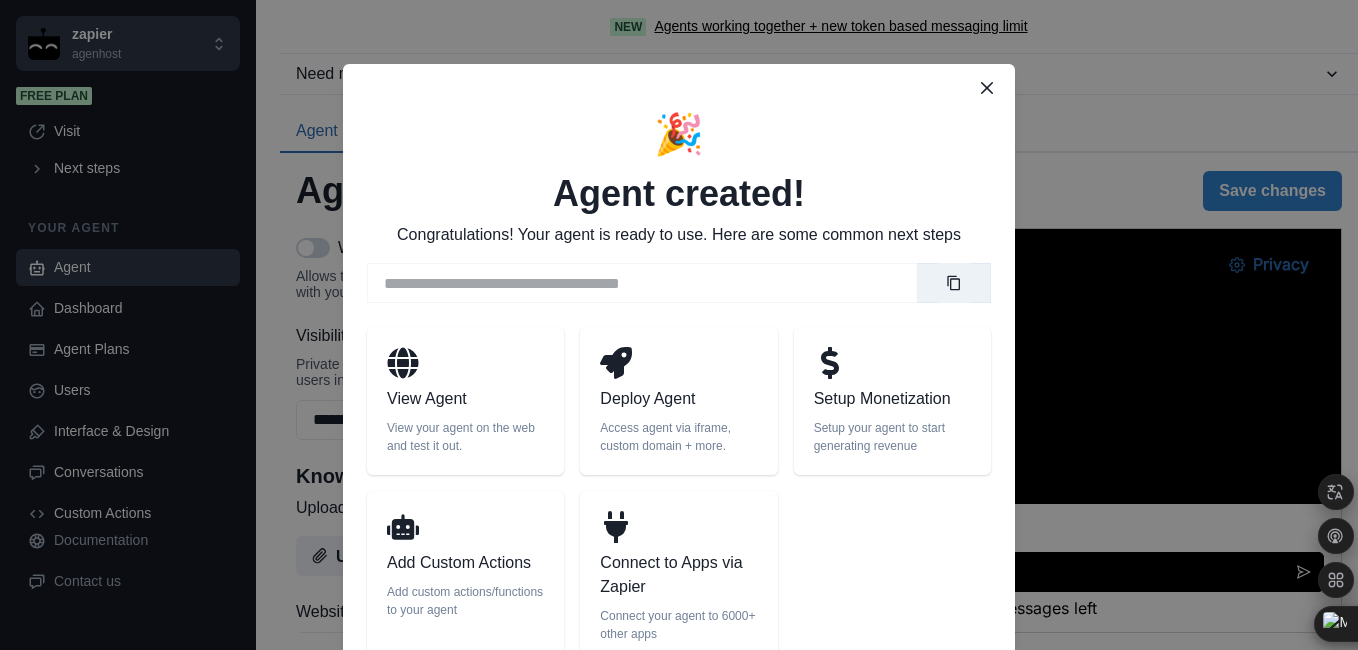 click 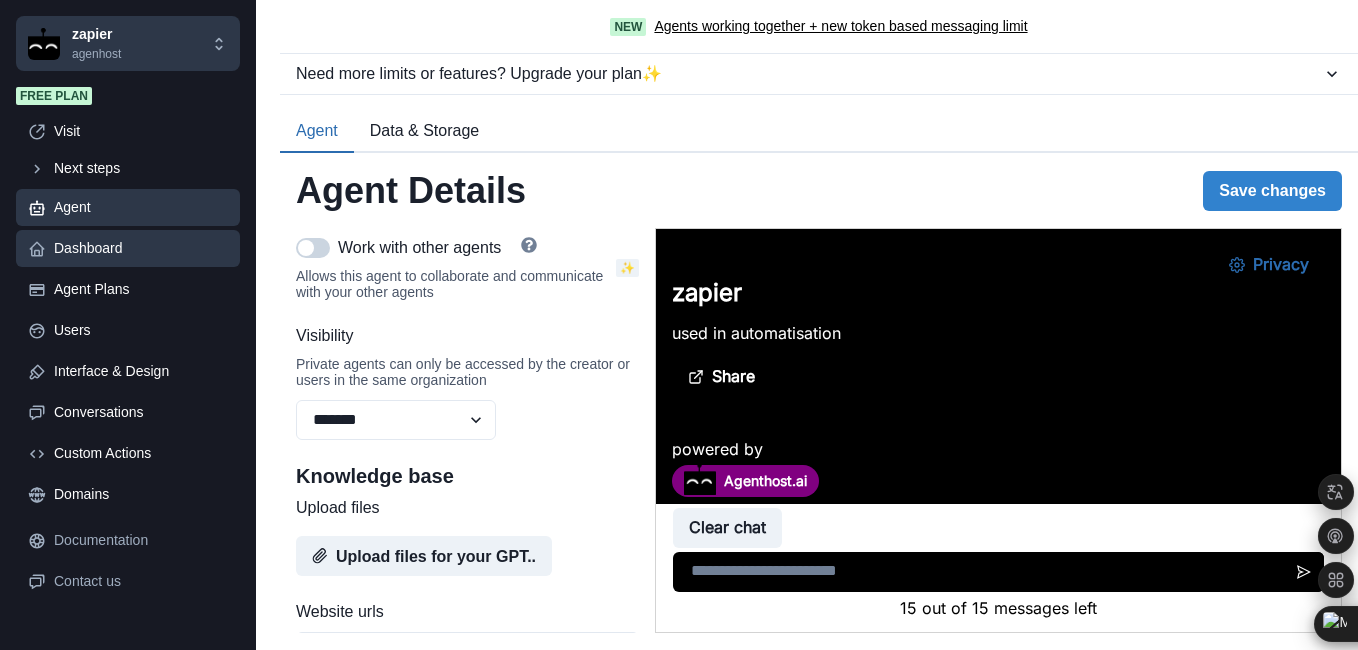 scroll, scrollTop: 92, scrollLeft: 0, axis: vertical 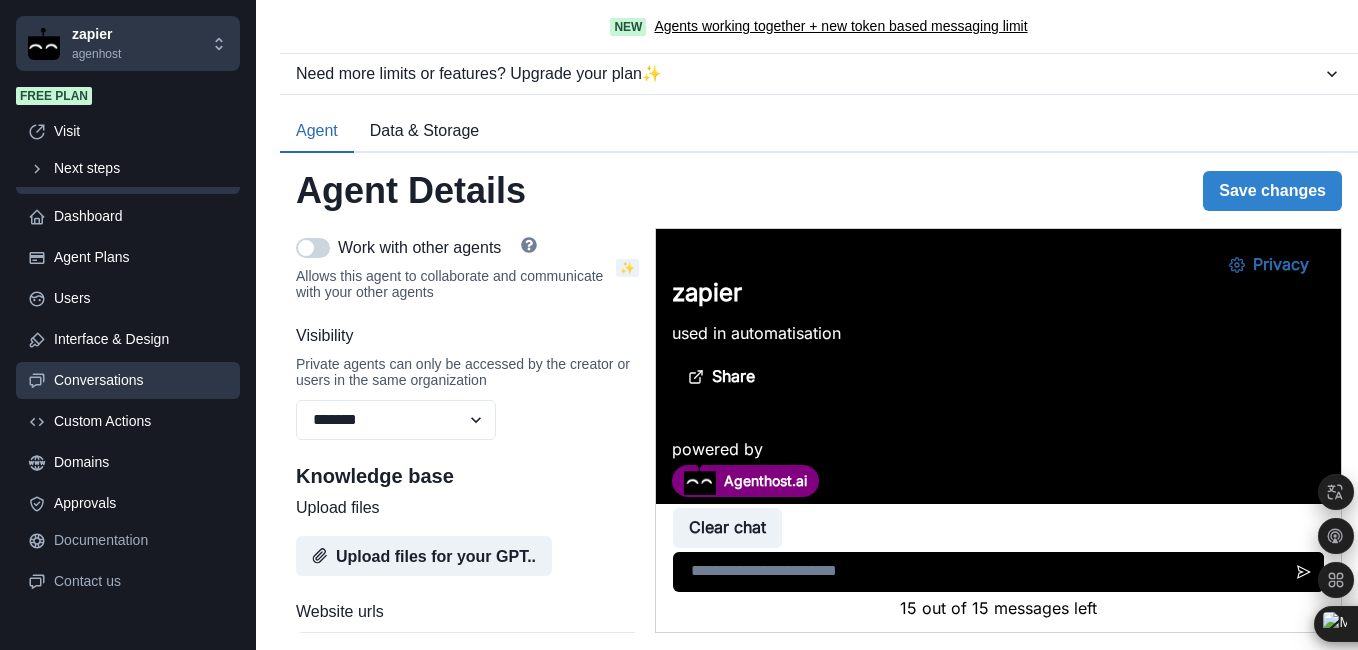 click on "Conversations" at bounding box center (141, 380) 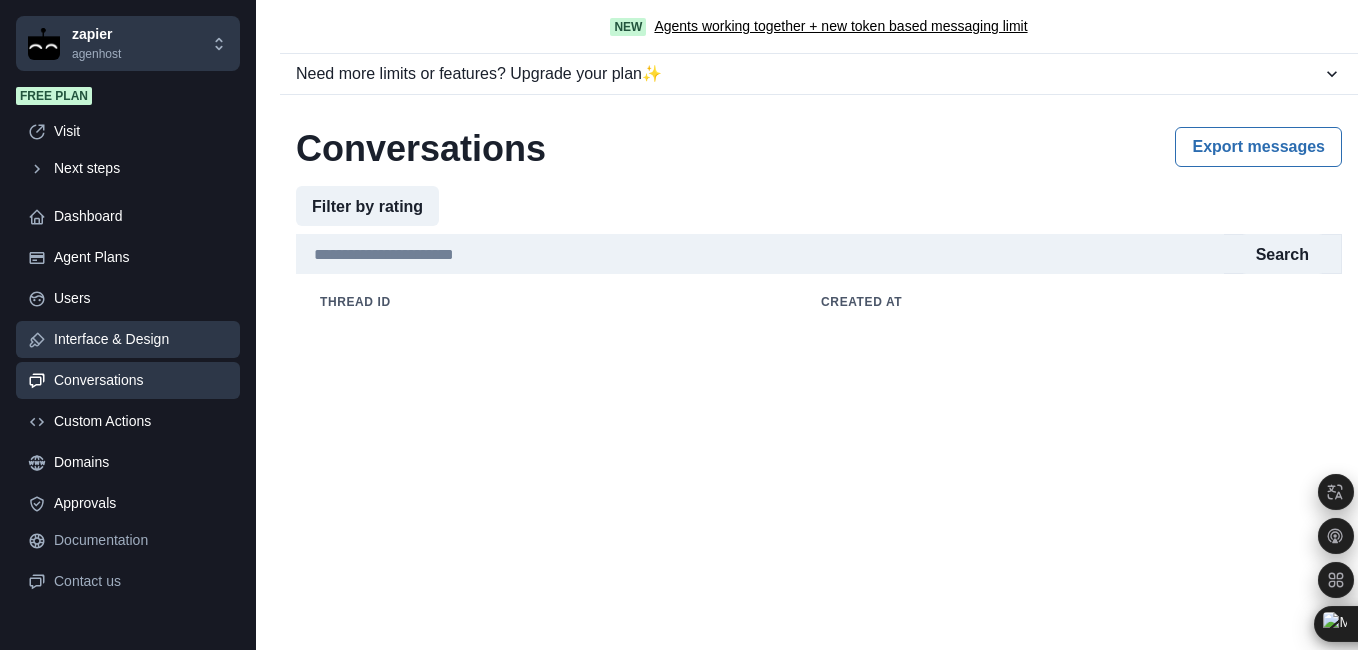 click on "Interface & Design" at bounding box center [141, 339] 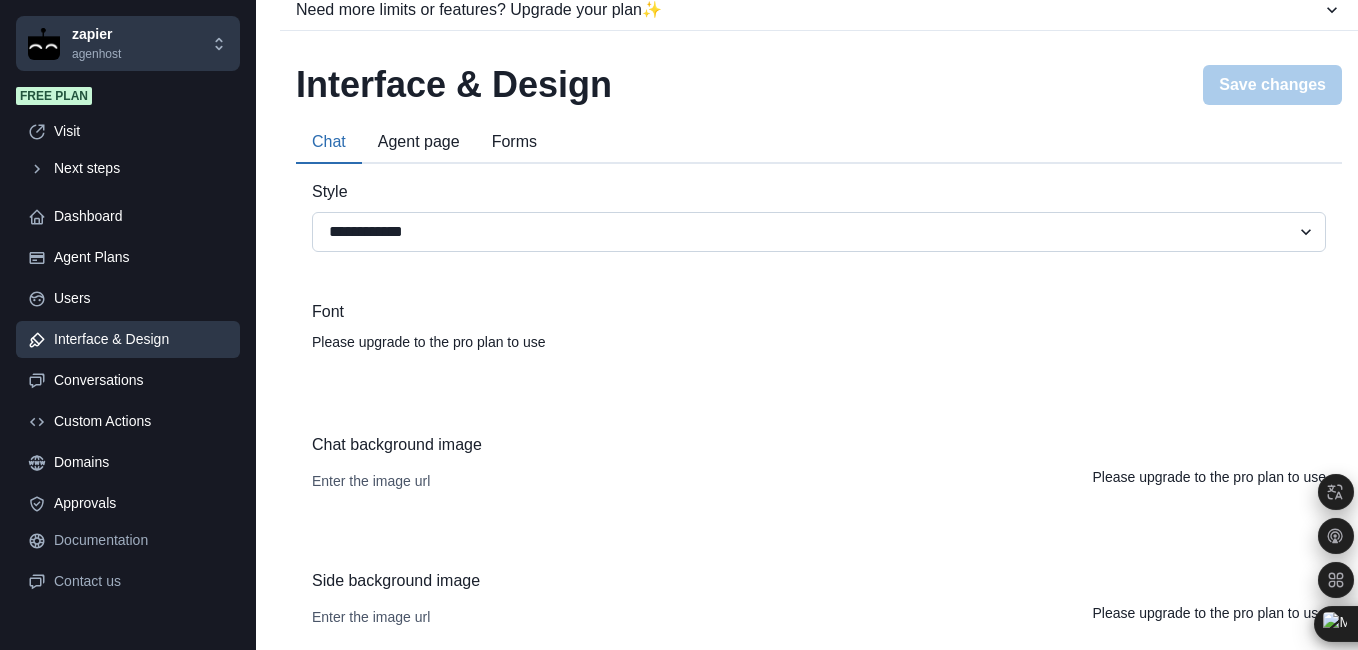 scroll, scrollTop: 100, scrollLeft: 0, axis: vertical 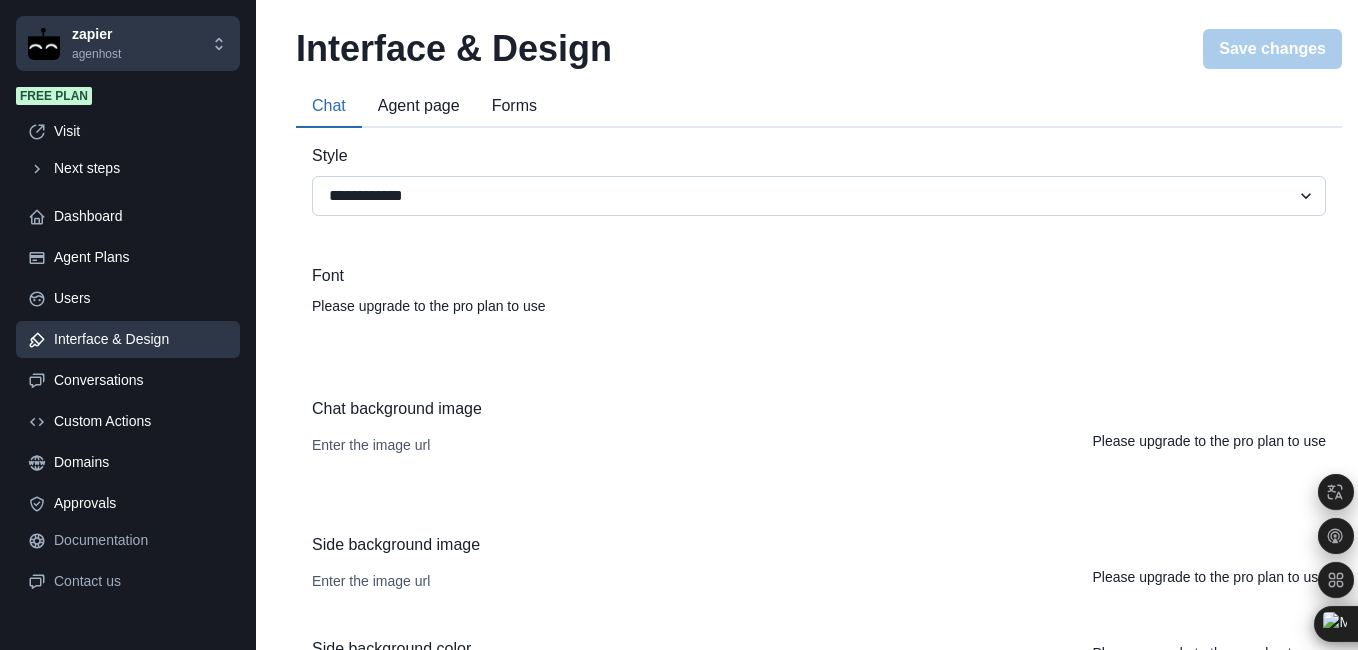 click on "**********" at bounding box center (819, 196) 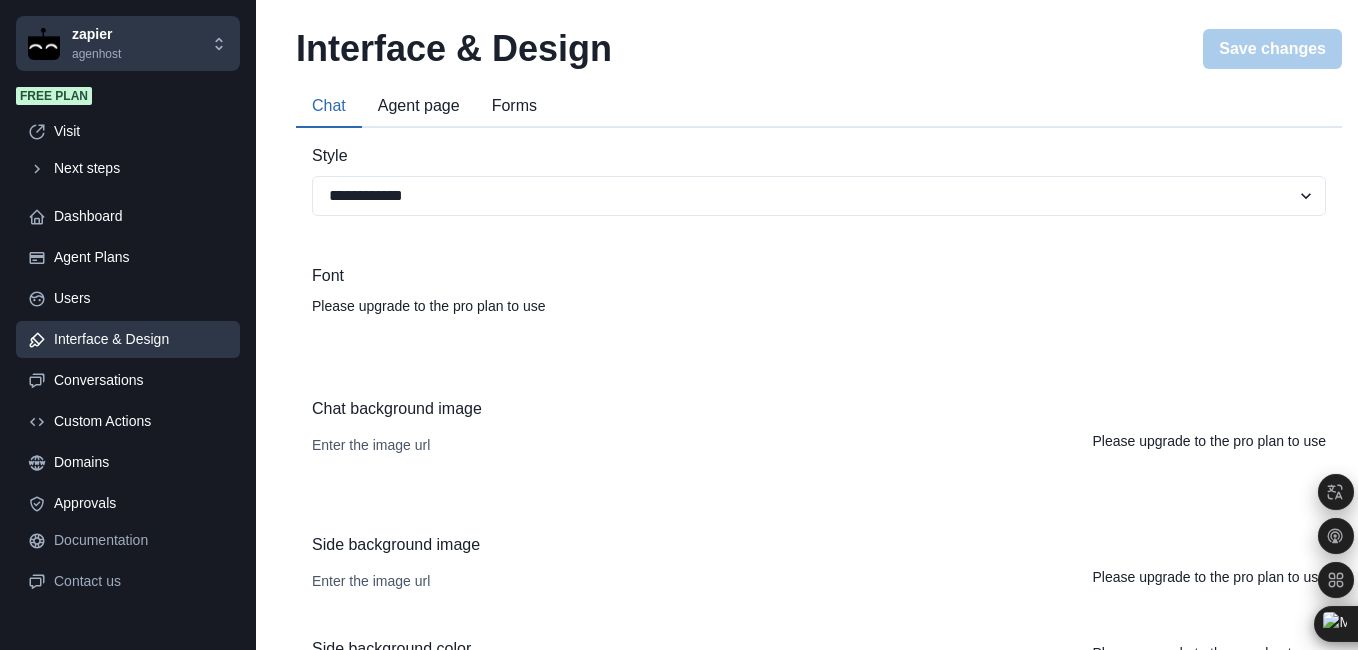 drag, startPoint x: 424, startPoint y: 314, endPoint x: 415, endPoint y: 291, distance: 24.698177 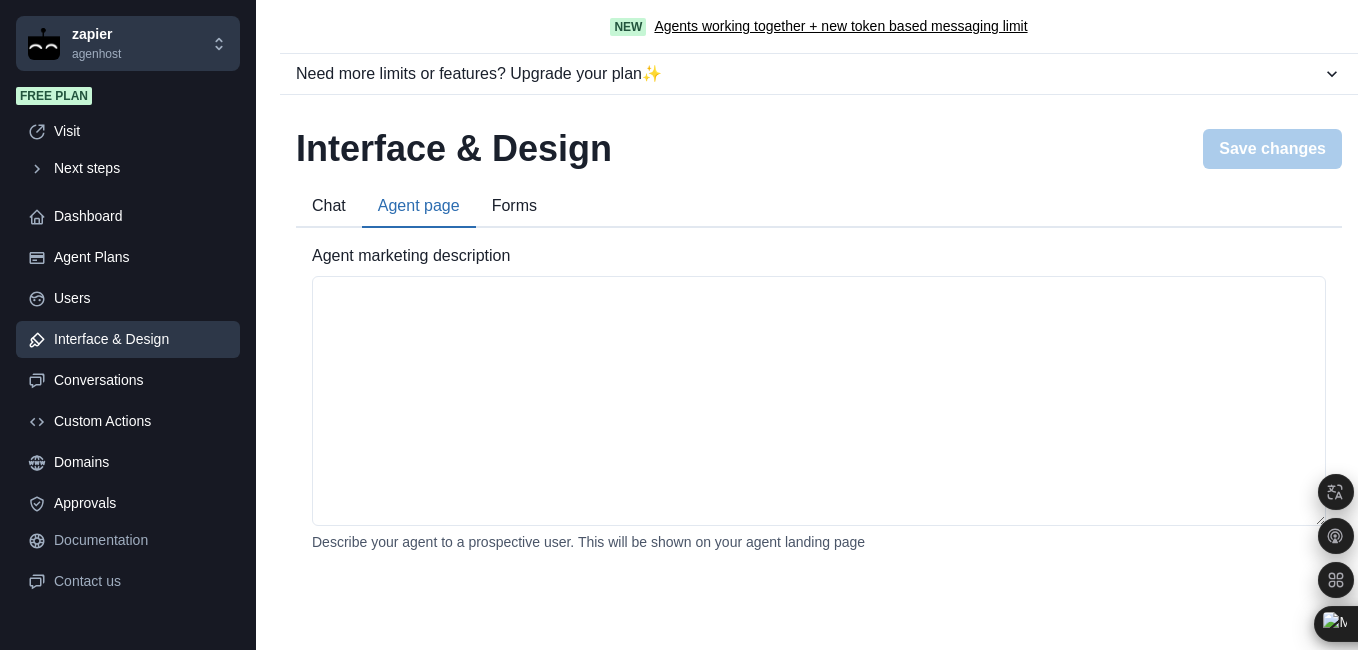 drag, startPoint x: 415, startPoint y: 291, endPoint x: 418, endPoint y: 112, distance: 179.02513 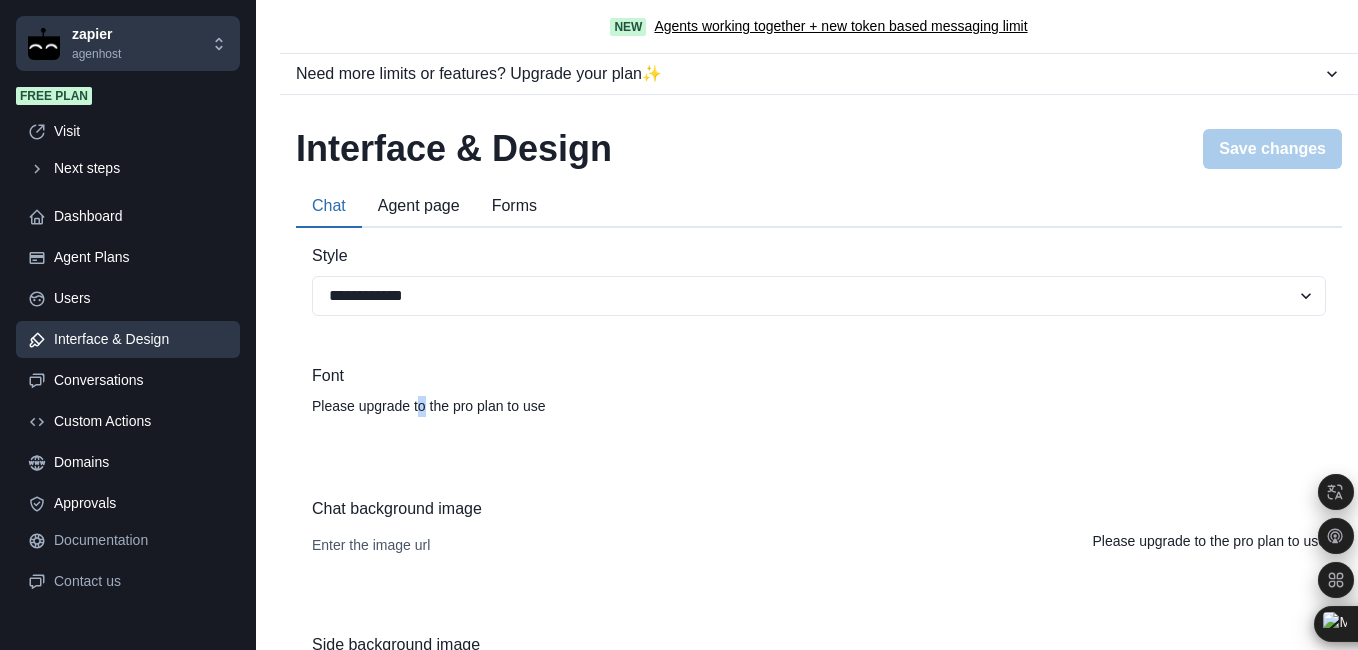 click on "Chat" at bounding box center [329, 207] 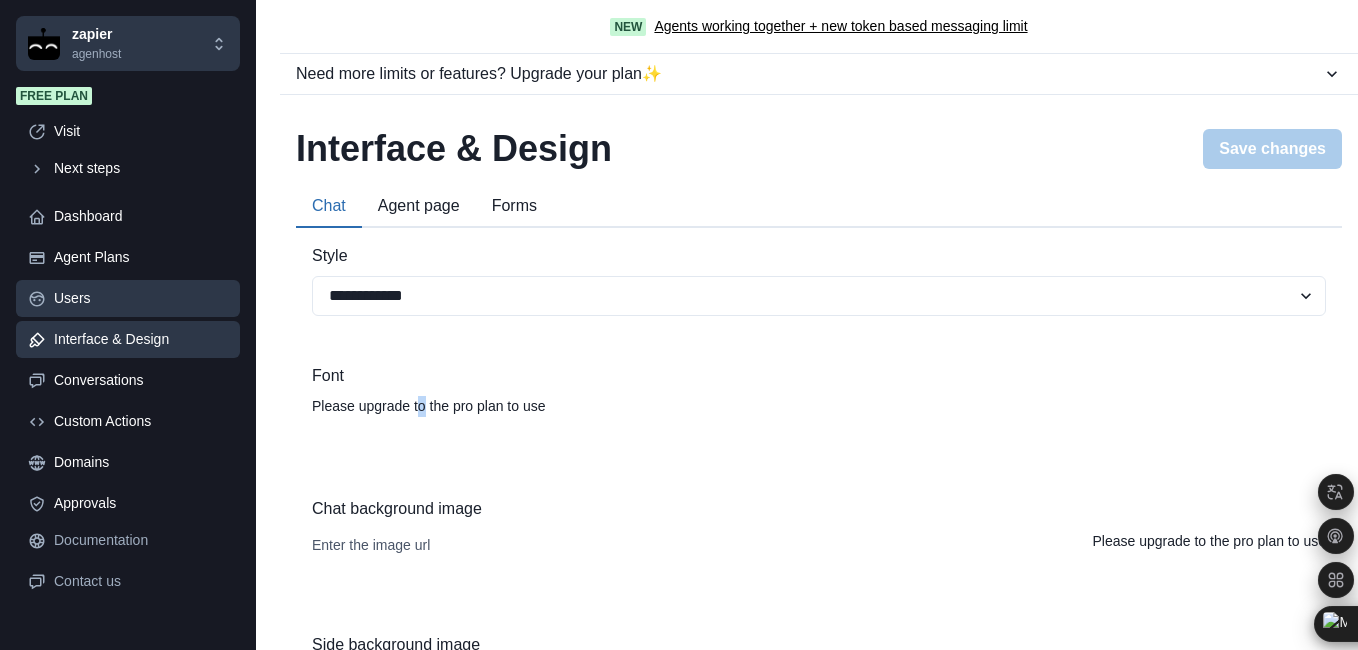 click on "Users" at bounding box center (128, 298) 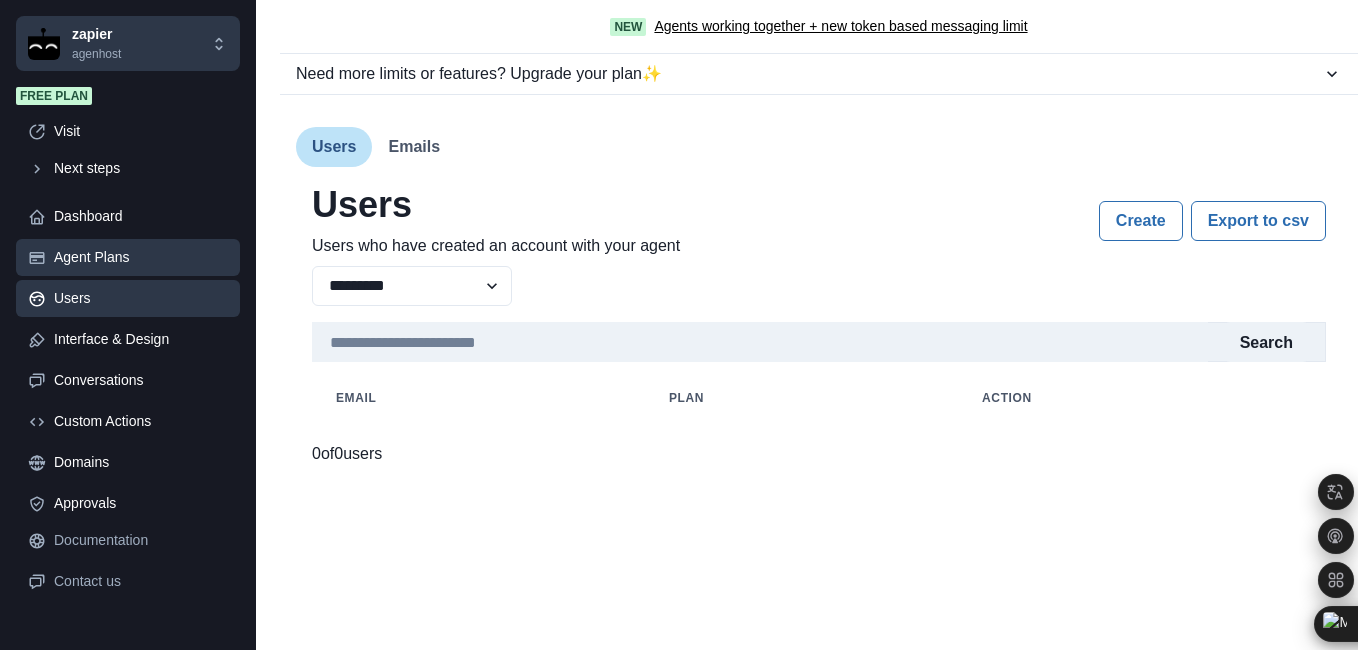 click on "Agent Plans" at bounding box center [128, 257] 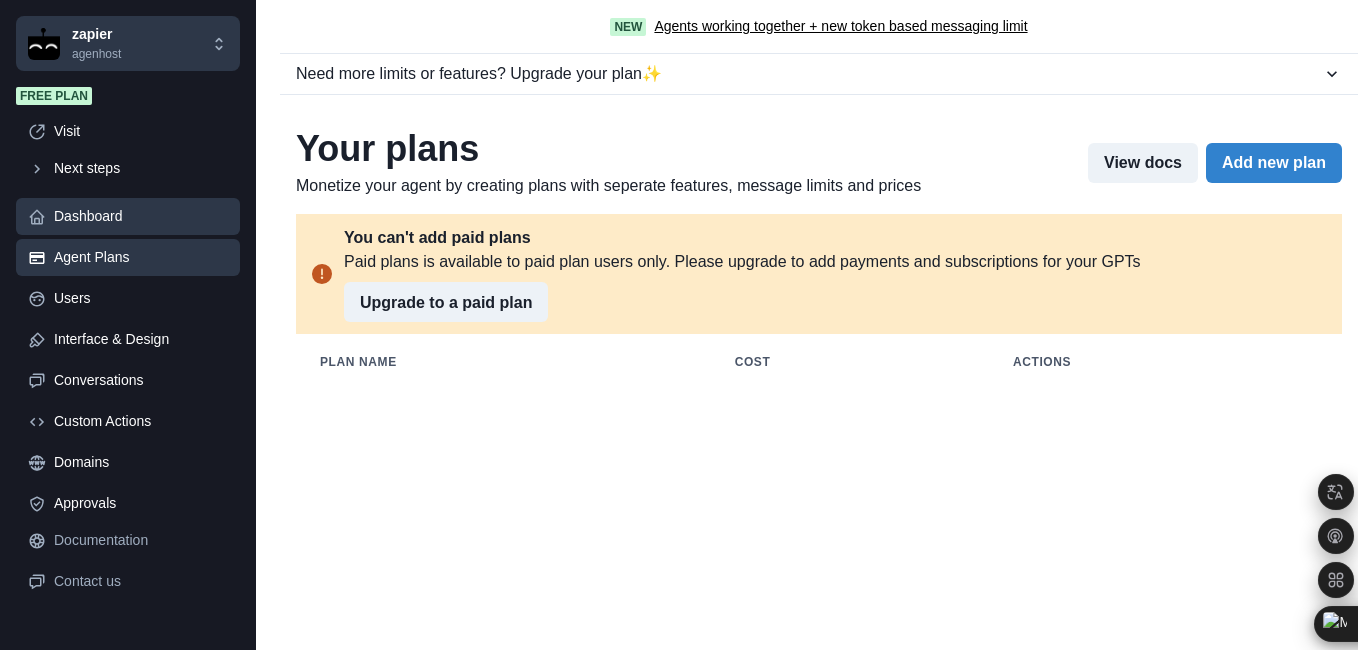 click on "Dashboard" at bounding box center [141, 216] 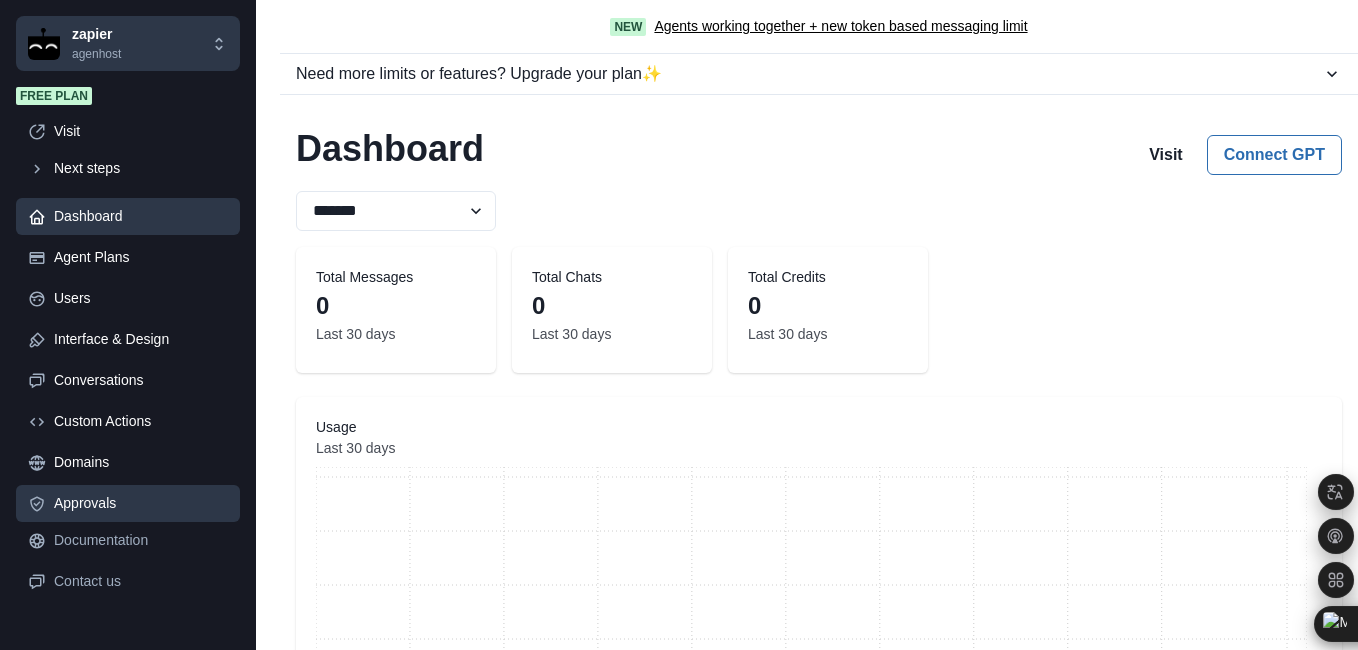 click on "Approvals" at bounding box center (141, 503) 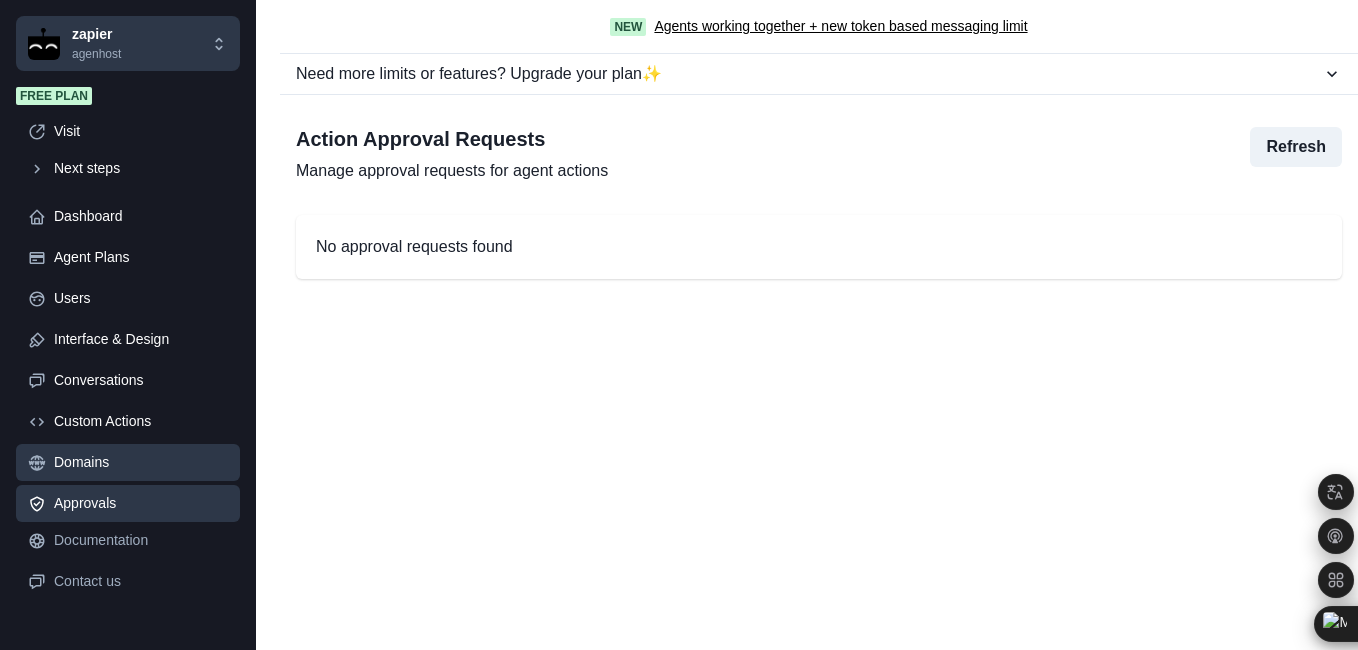 click on "Domains" at bounding box center [141, 462] 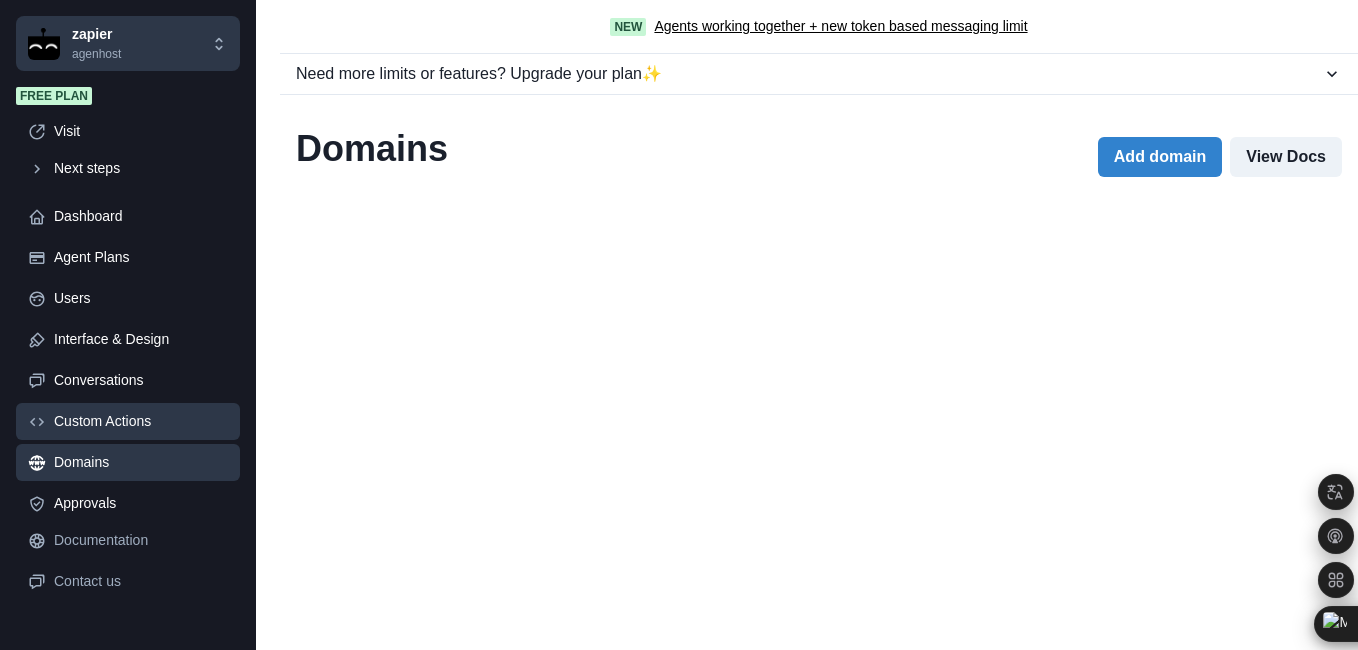 click on "Custom Actions" at bounding box center [141, 421] 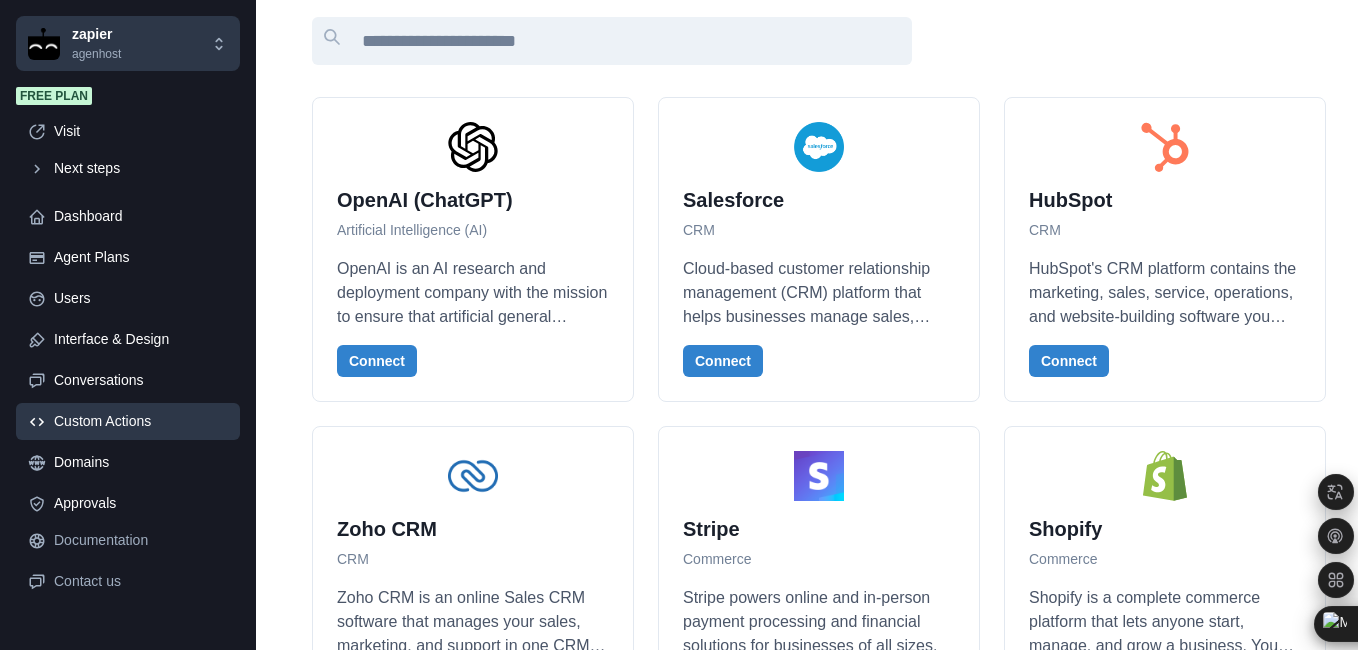 scroll, scrollTop: 300, scrollLeft: 0, axis: vertical 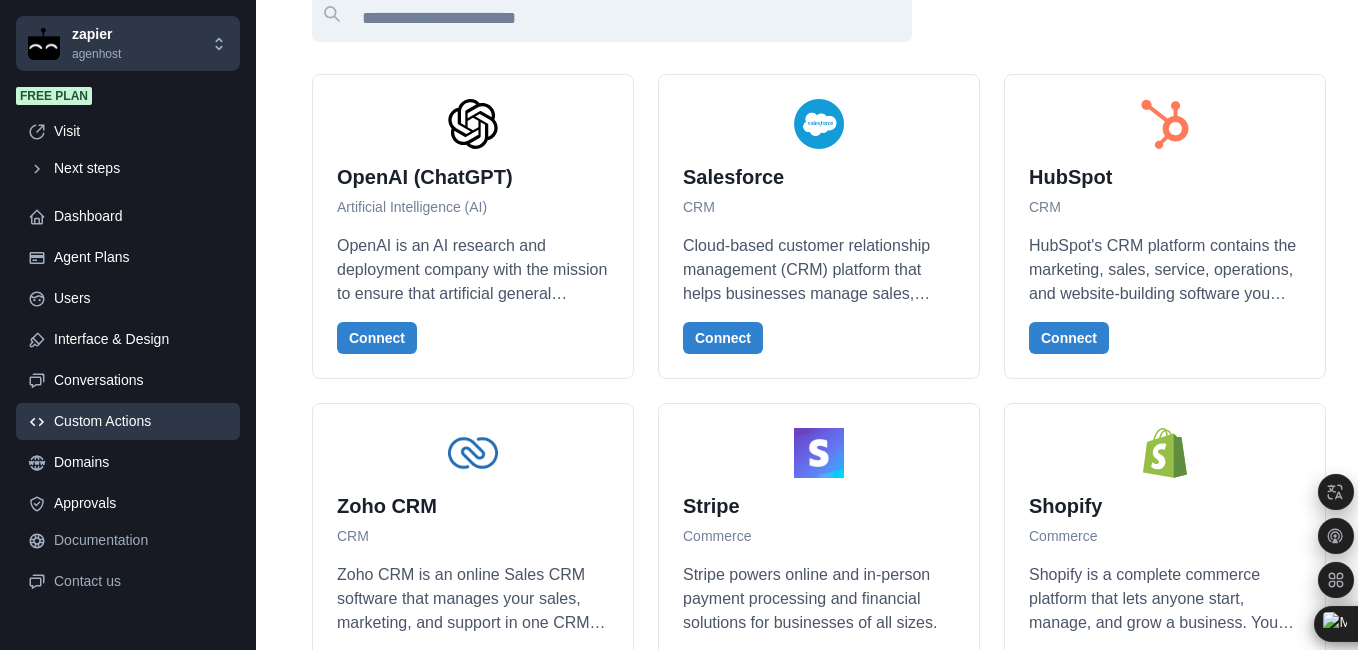 drag, startPoint x: 96, startPoint y: 459, endPoint x: 95, endPoint y: 441, distance: 18.027756 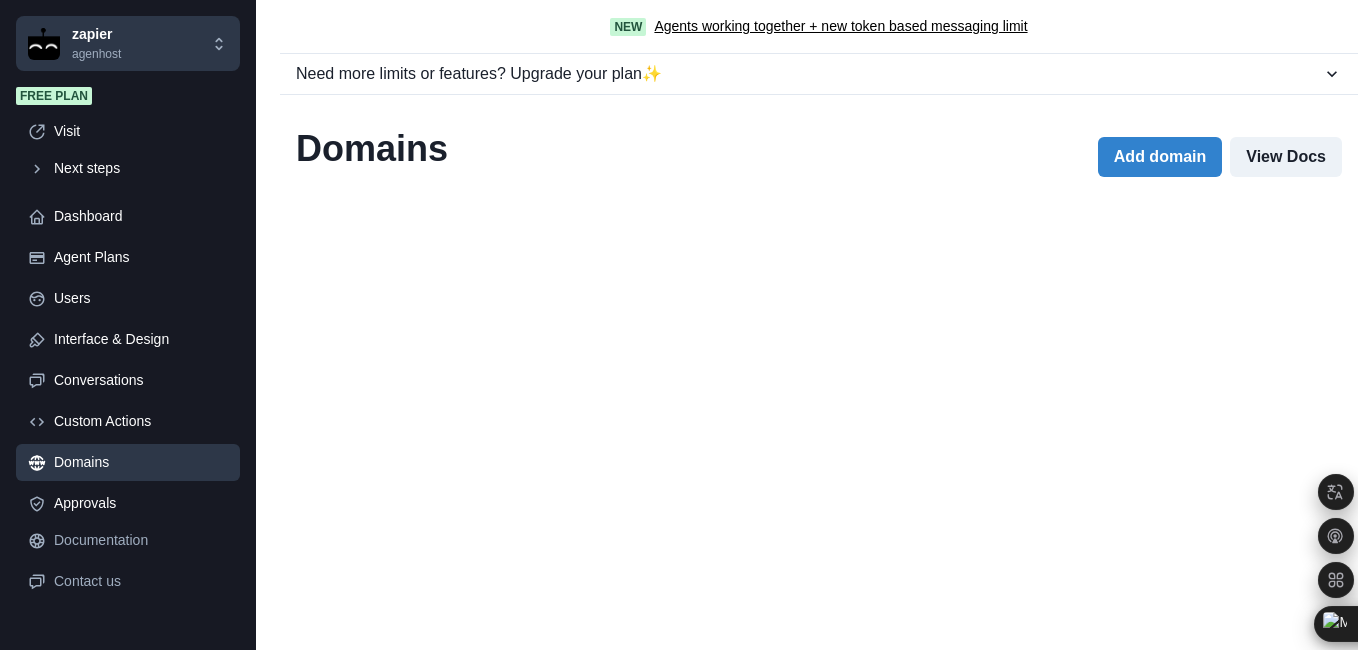 scroll, scrollTop: 0, scrollLeft: 0, axis: both 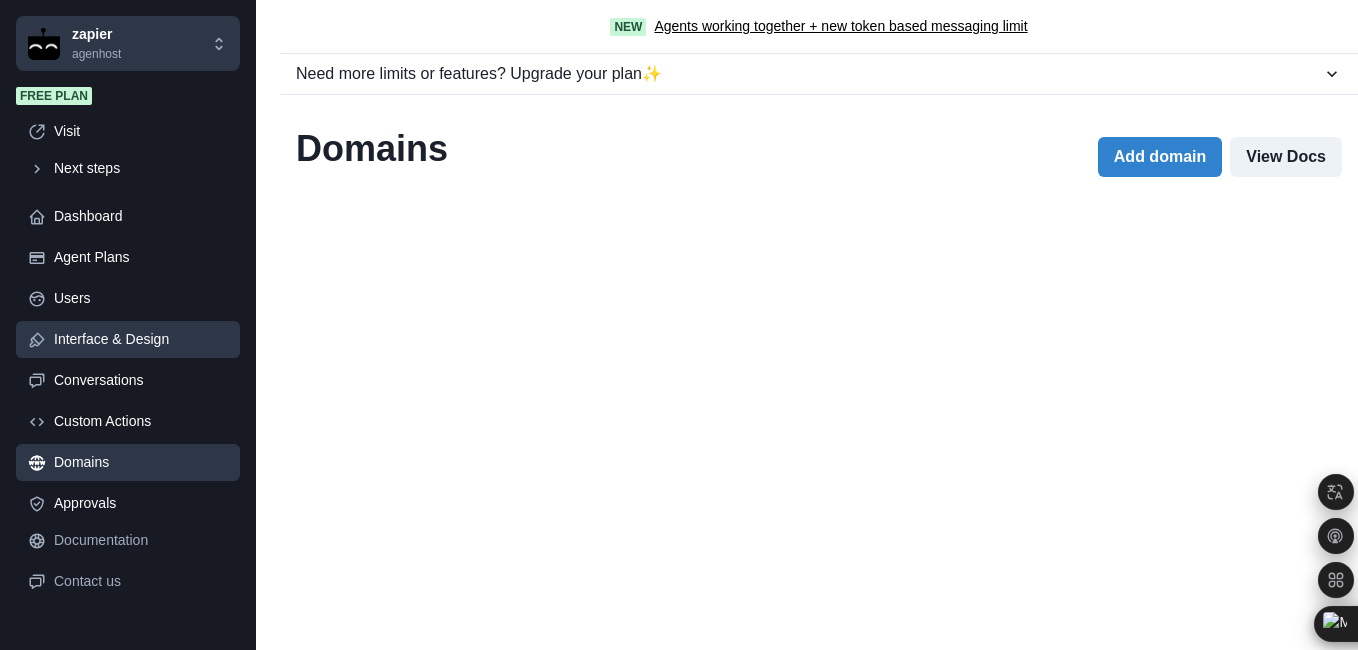 click on "Interface & Design" at bounding box center (141, 339) 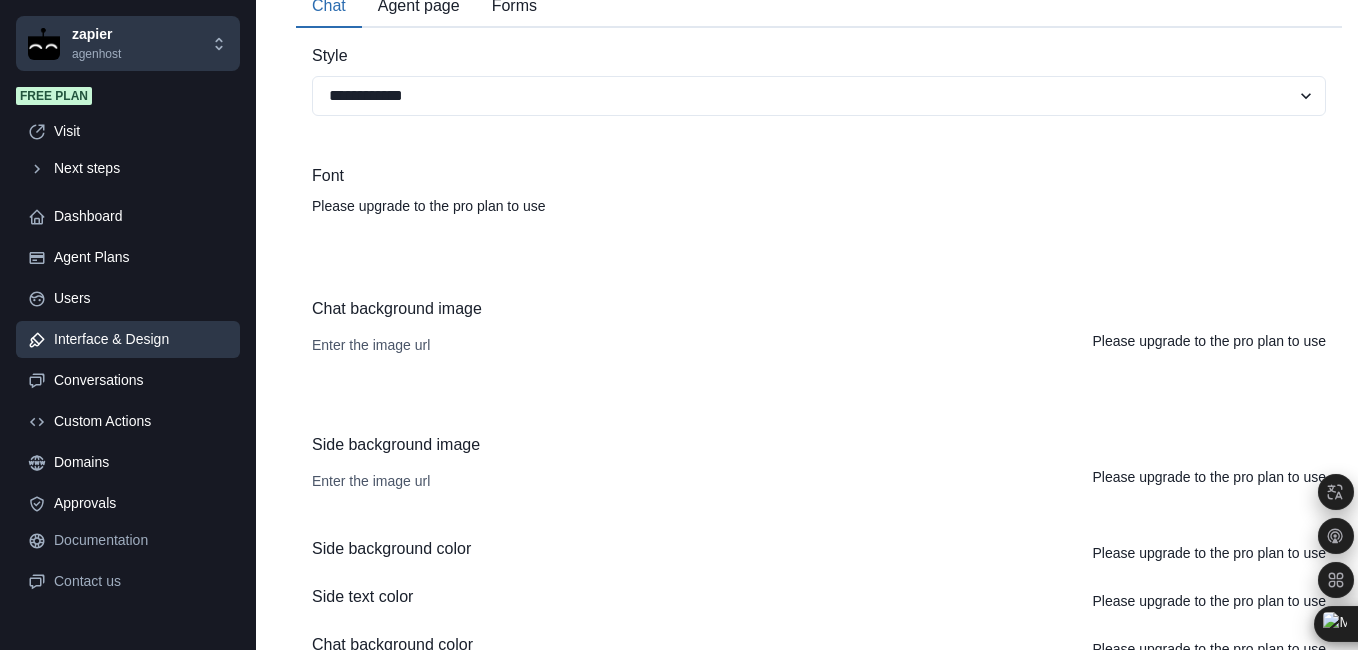 click on "**********" at bounding box center (819, 378) 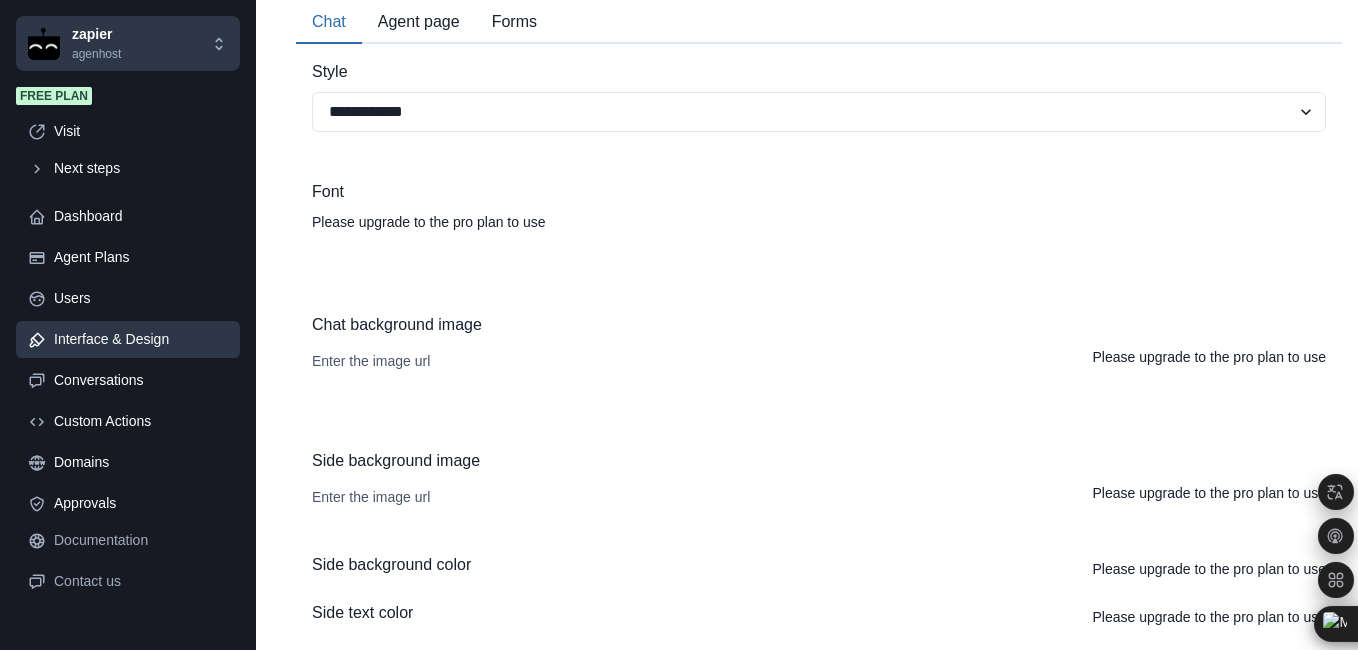 scroll, scrollTop: 301, scrollLeft: 0, axis: vertical 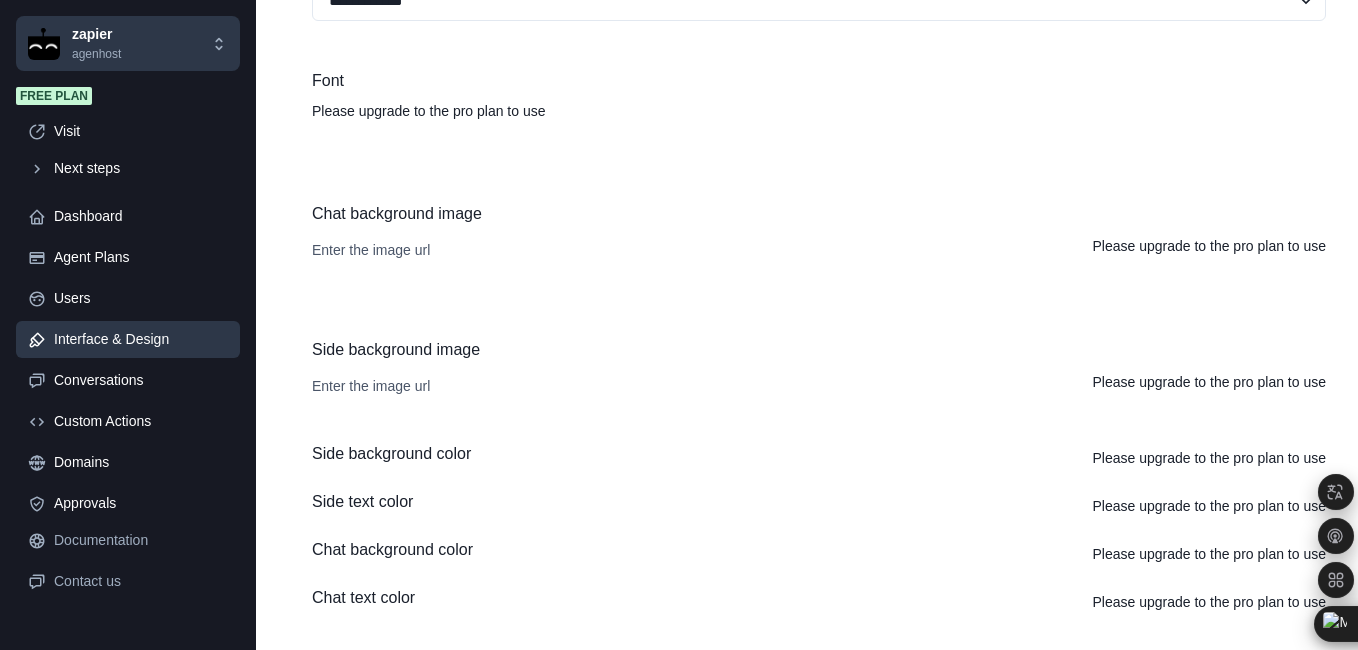 click on "Interface & Design" at bounding box center [128, 339] 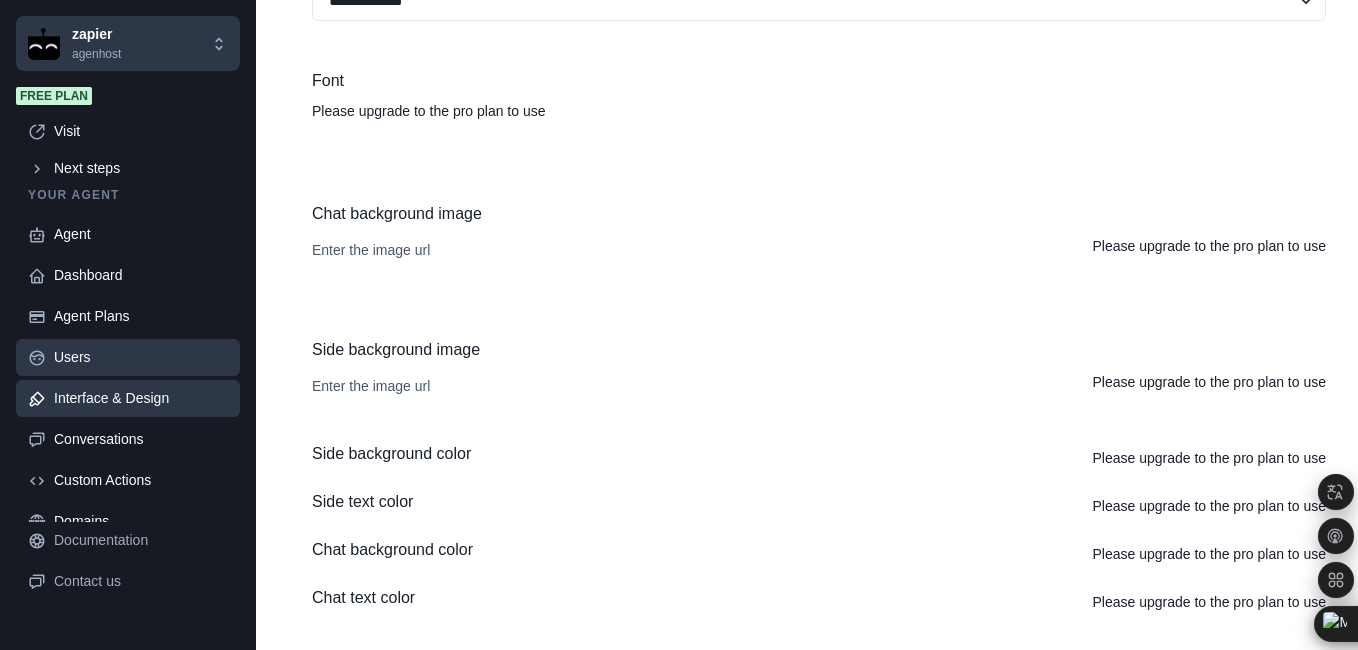 scroll, scrollTop: 0, scrollLeft: 0, axis: both 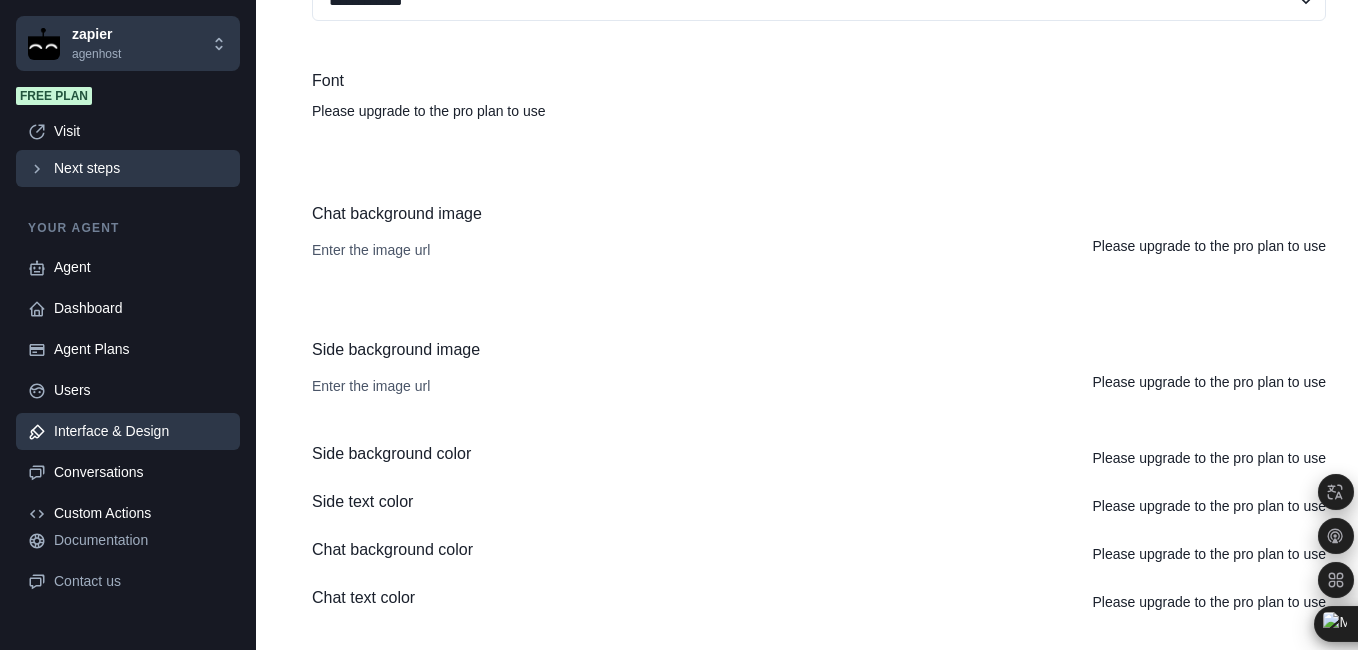 click on "Next steps" at bounding box center [128, 168] 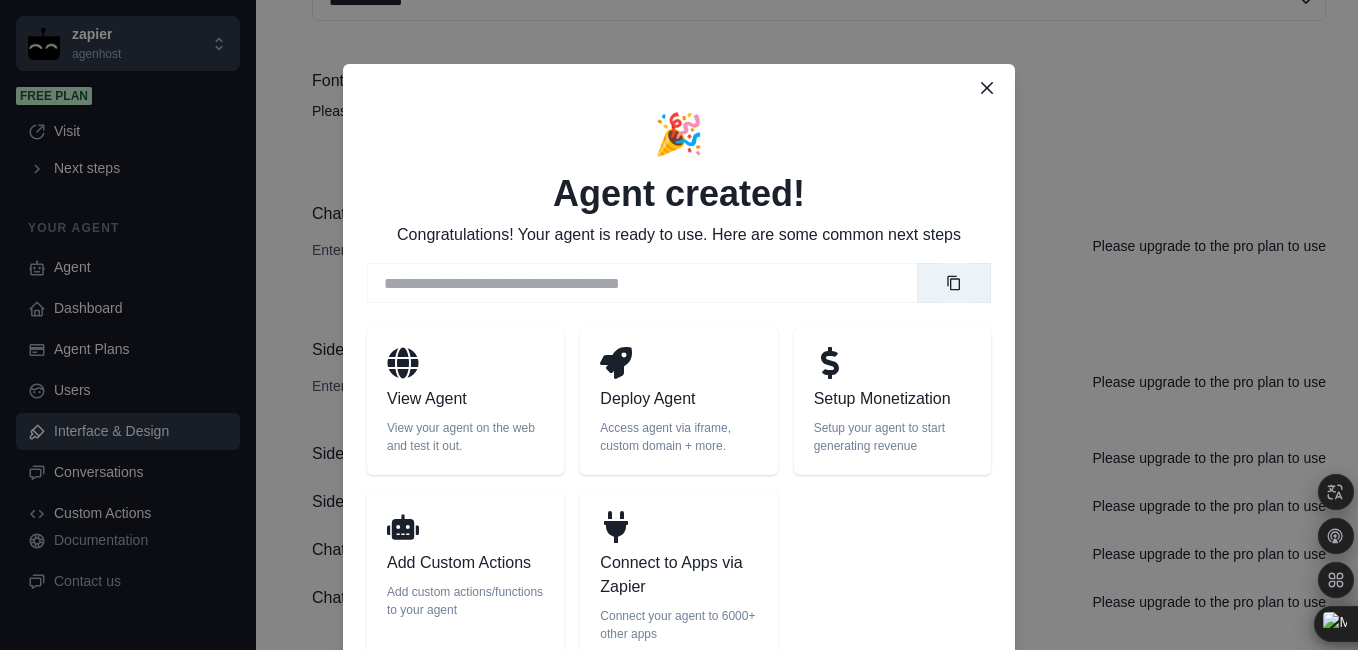 click on "**********" at bounding box center (679, 391) 